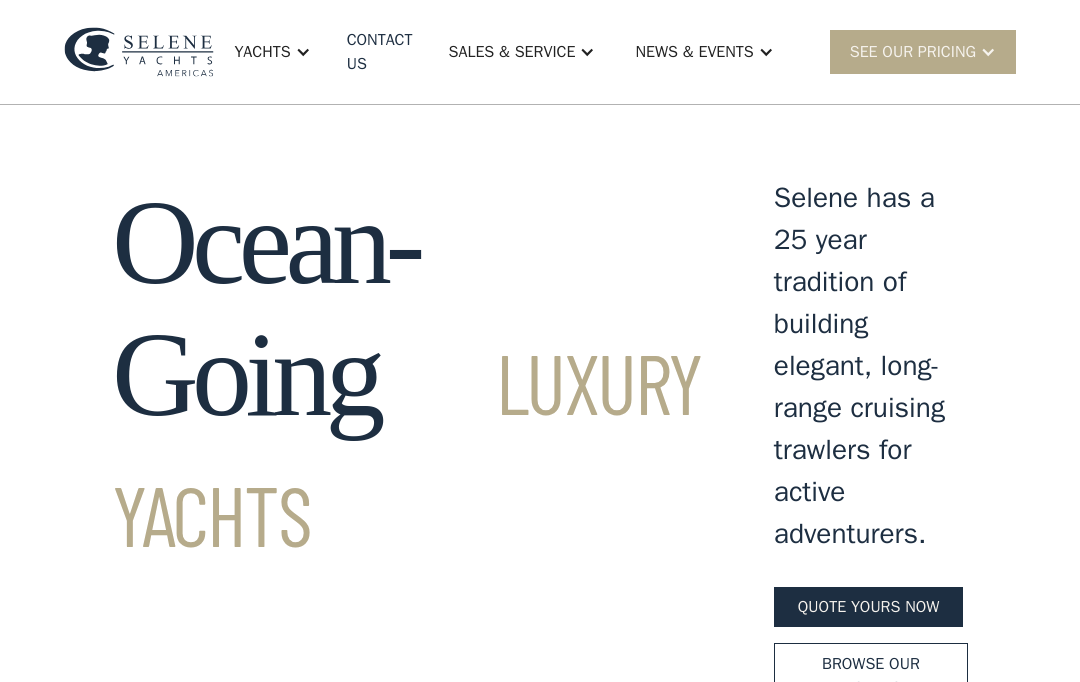 scroll, scrollTop: 0, scrollLeft: 0, axis: both 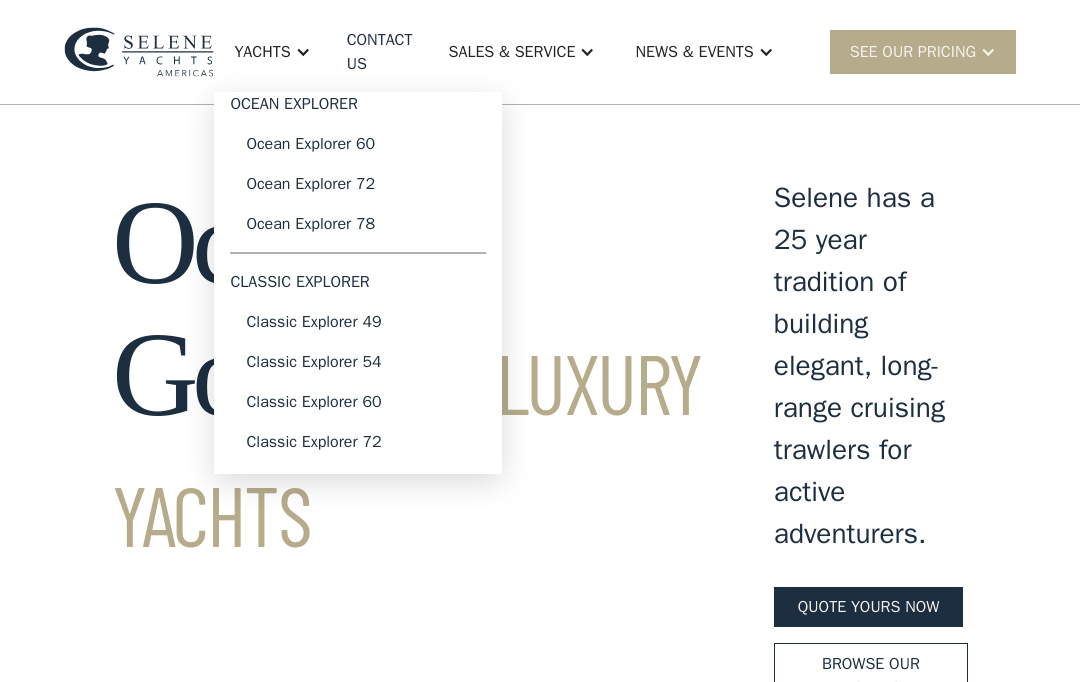 click on "Classic Explorer 49" at bounding box center (358, 322) 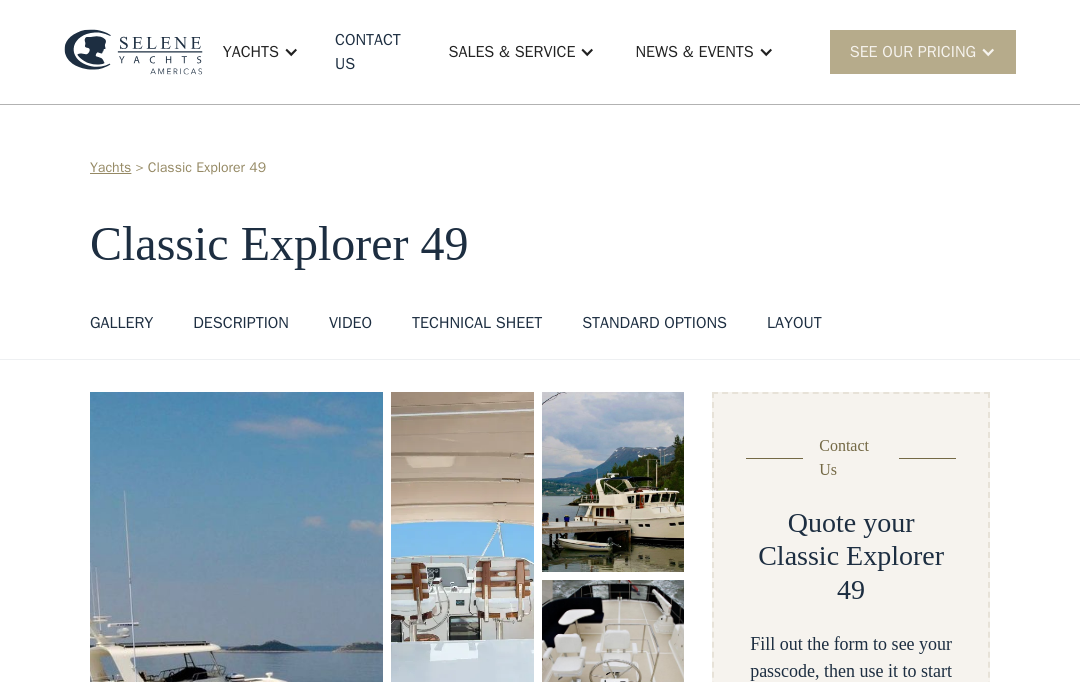 scroll, scrollTop: 0, scrollLeft: 0, axis: both 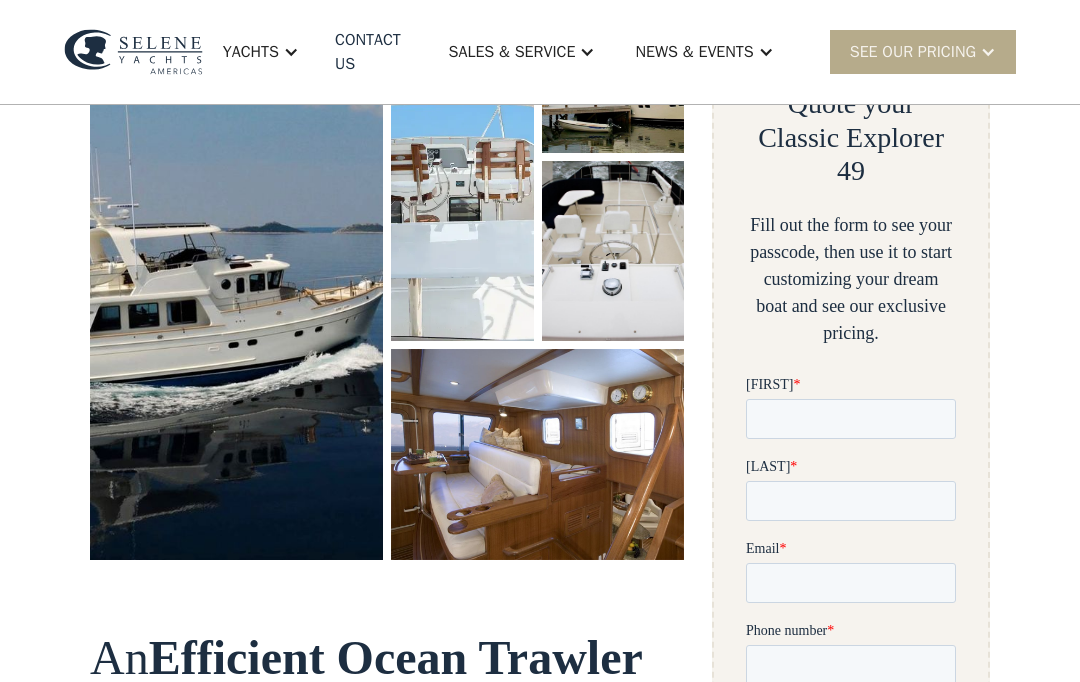 click at bounding box center [236, 266] 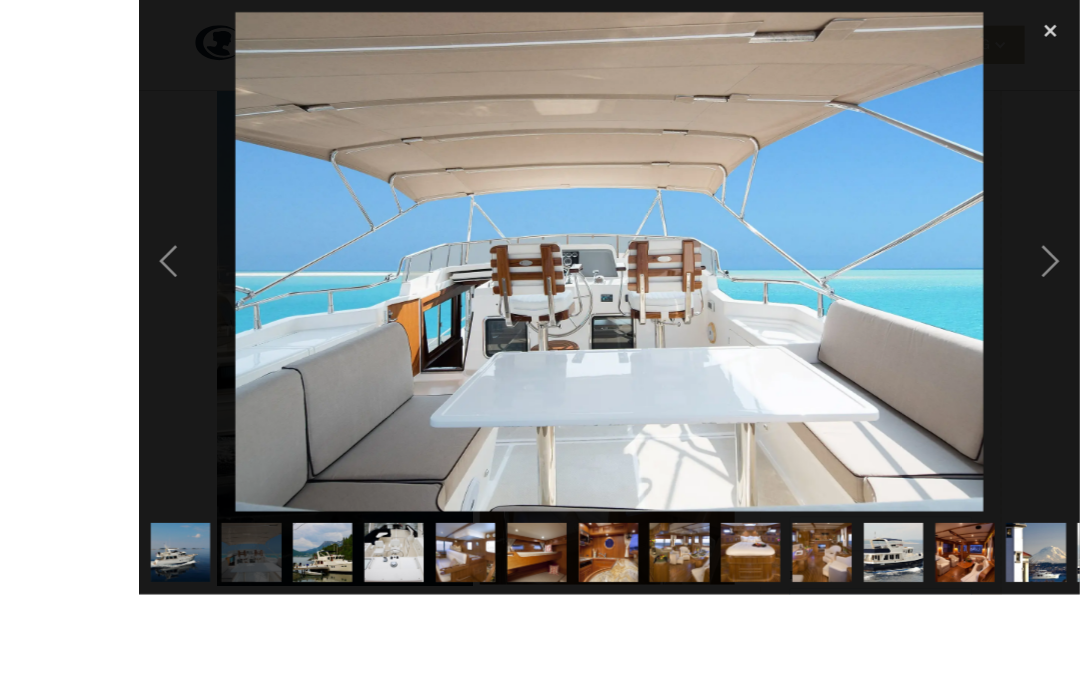 scroll, scrollTop: 419, scrollLeft: 0, axis: vertical 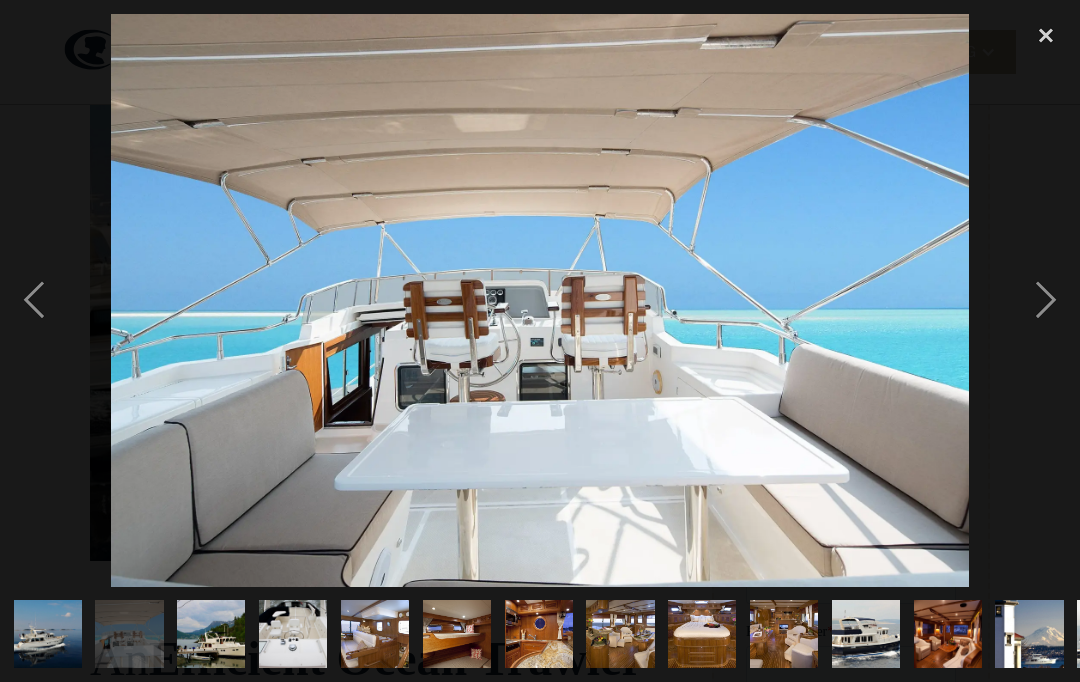 click at bounding box center [34, 300] 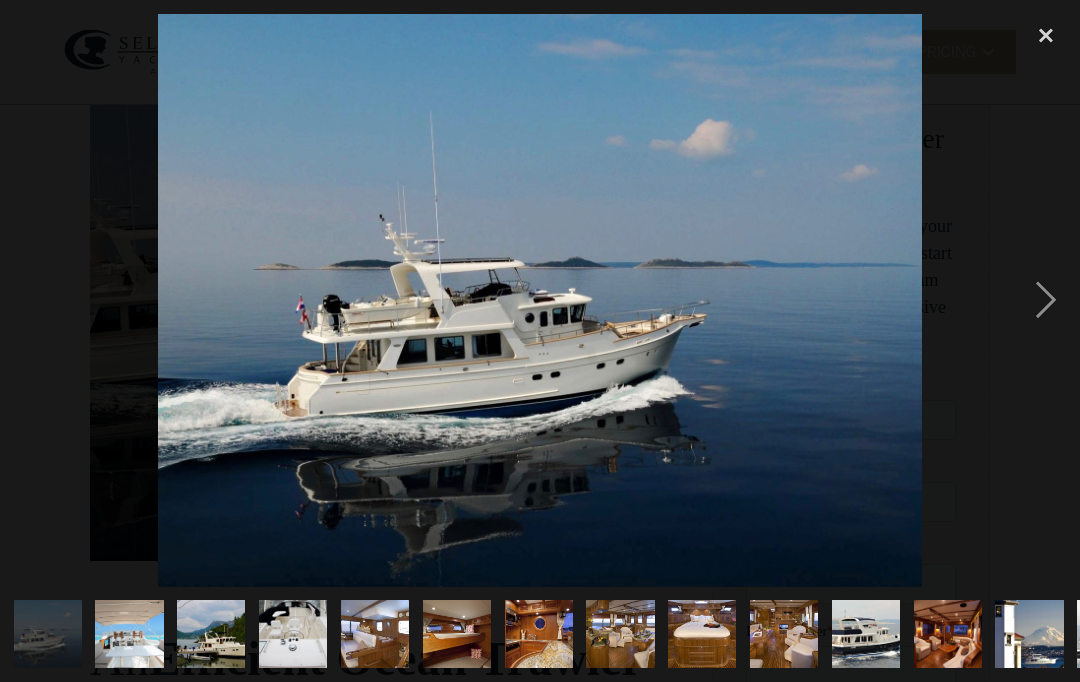 click at bounding box center [540, 300] 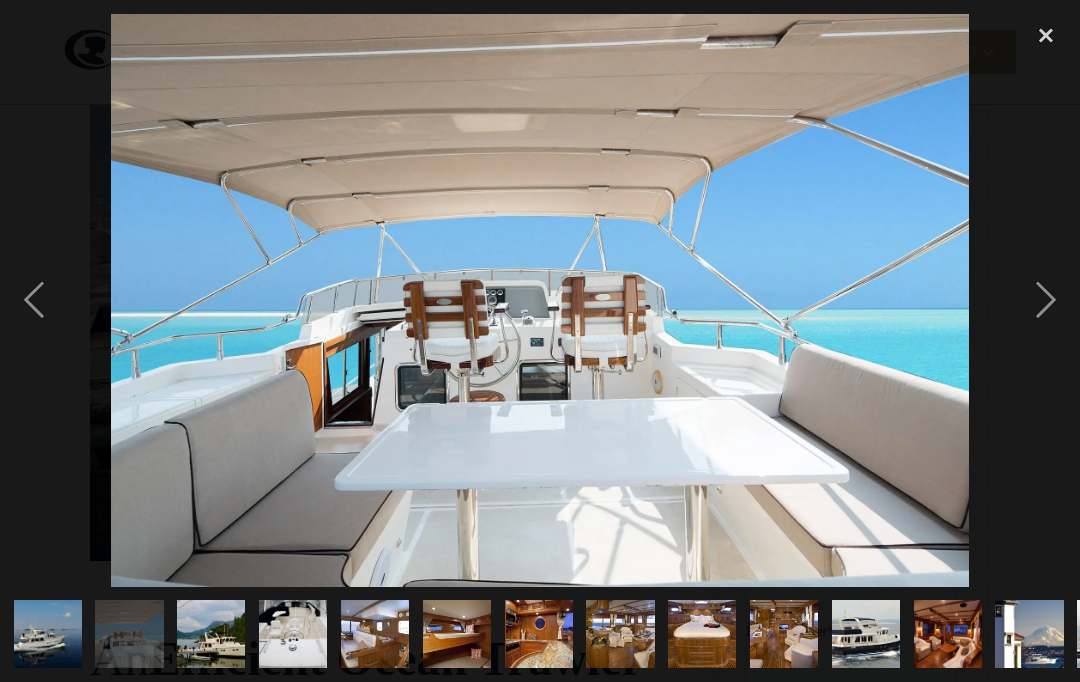 click at bounding box center [1046, 300] 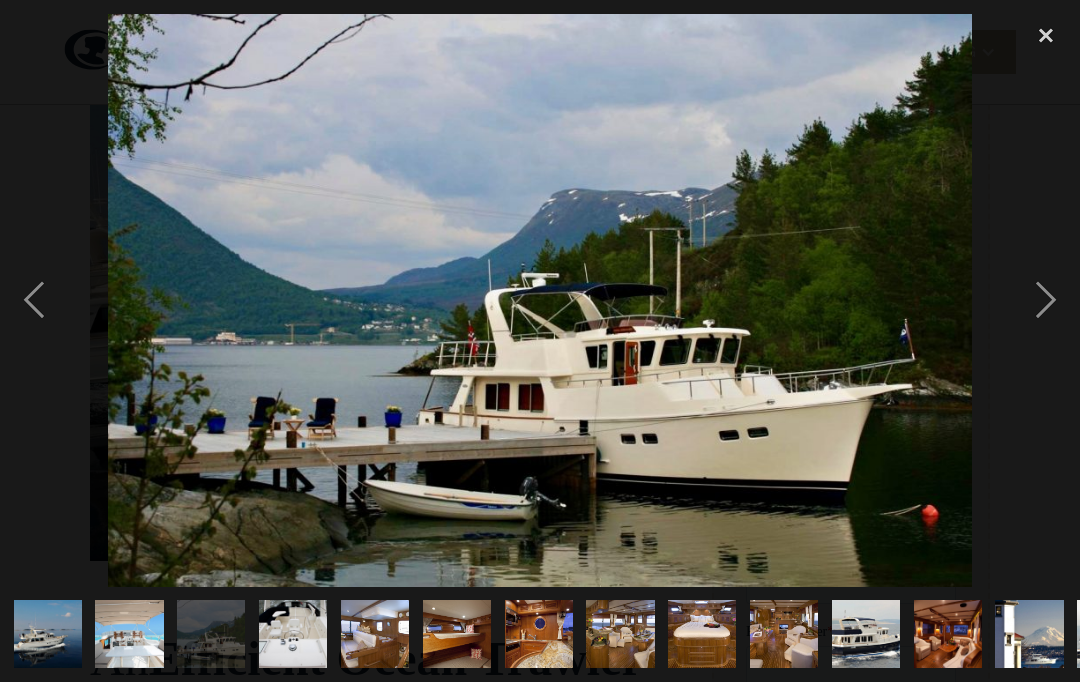 click at bounding box center (1046, 300) 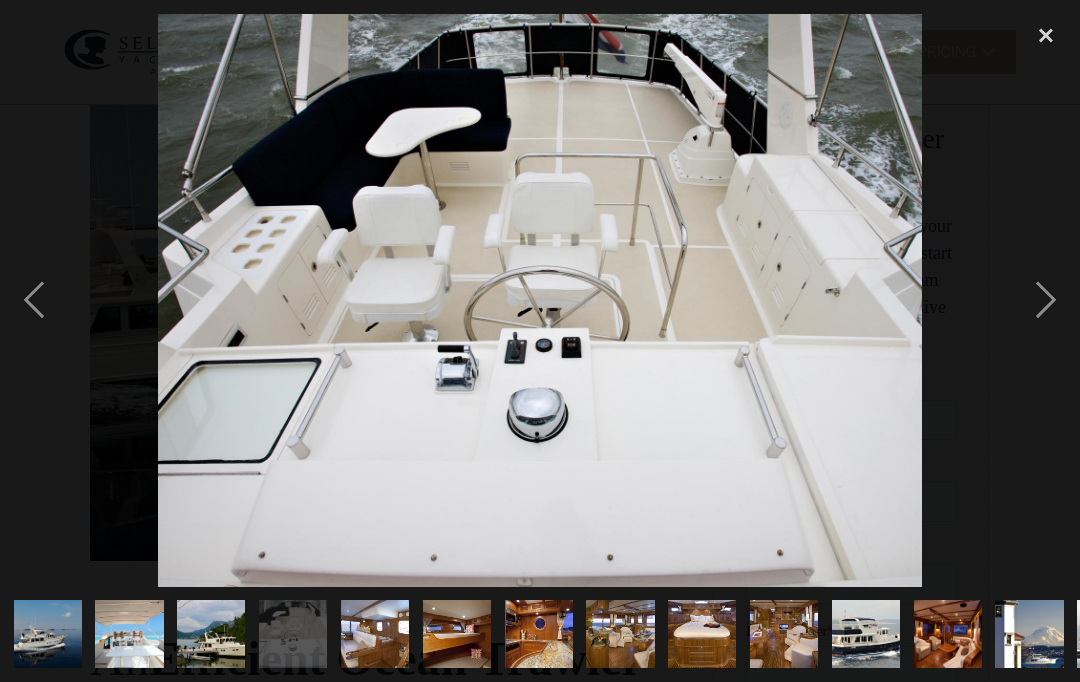 click at bounding box center [1046, 300] 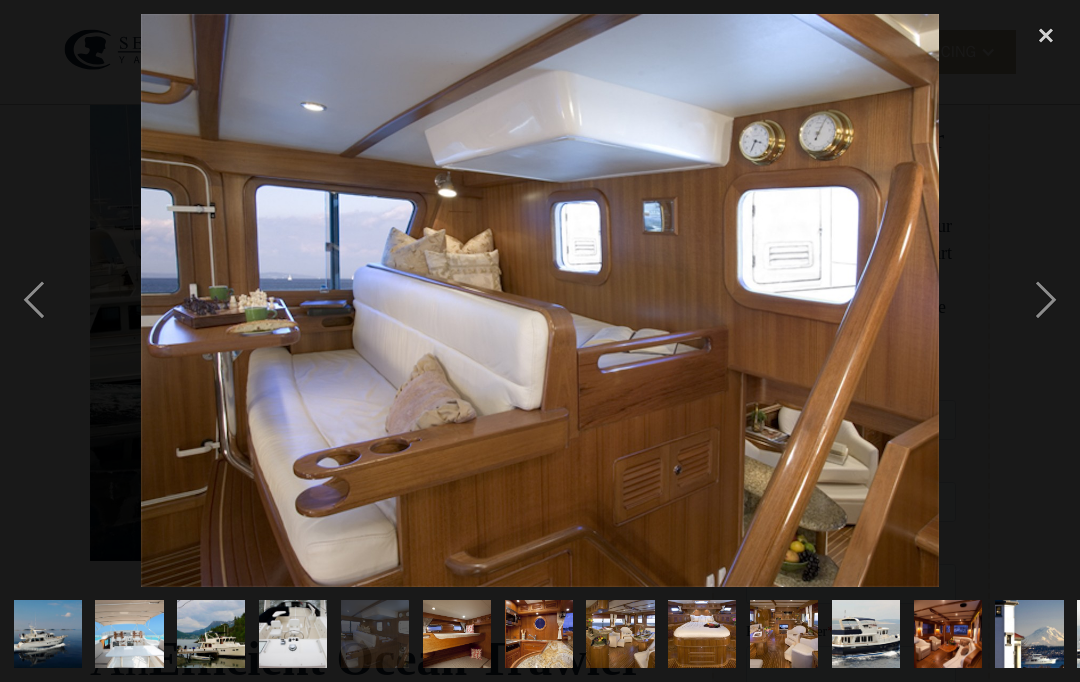 click at bounding box center (1046, 300) 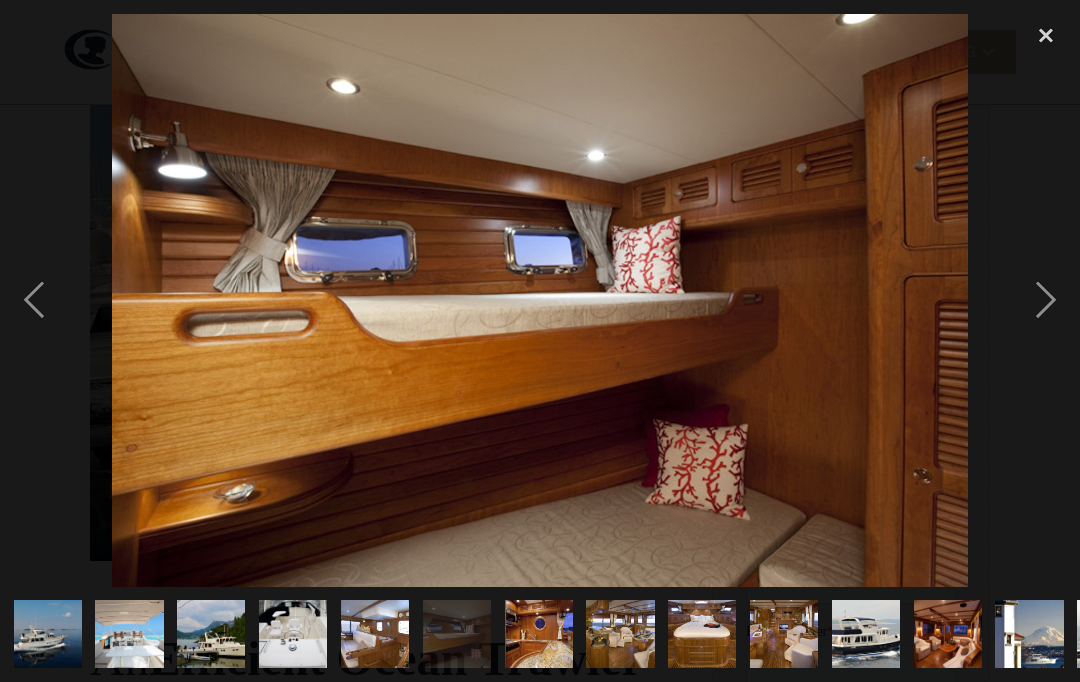 click at bounding box center [1046, 300] 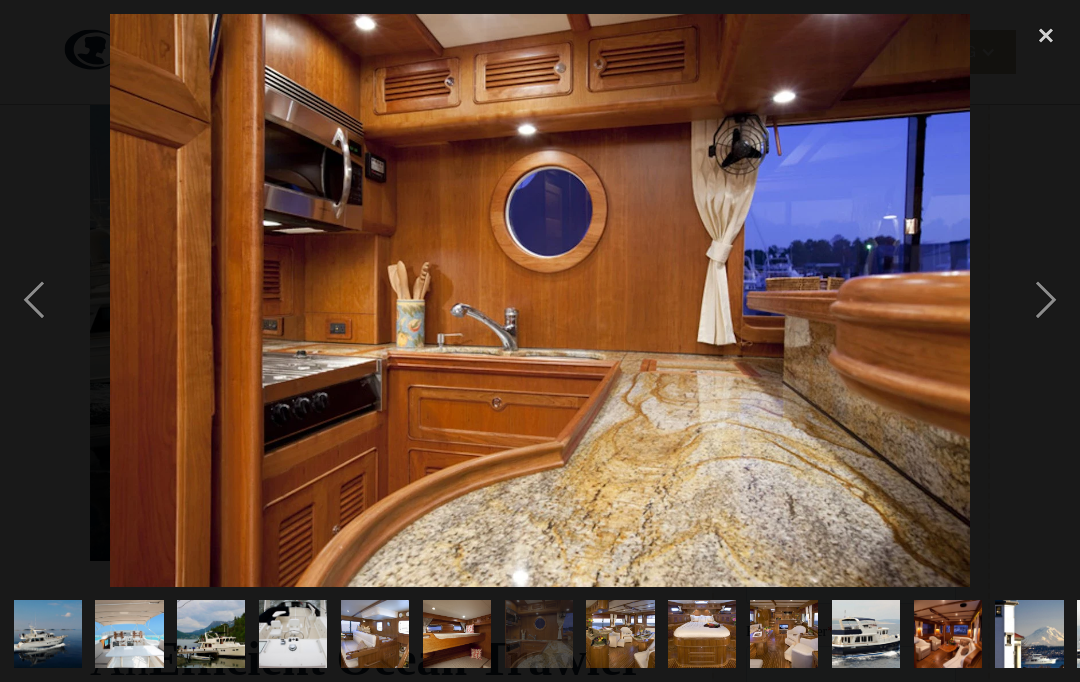 click at bounding box center (1046, 300) 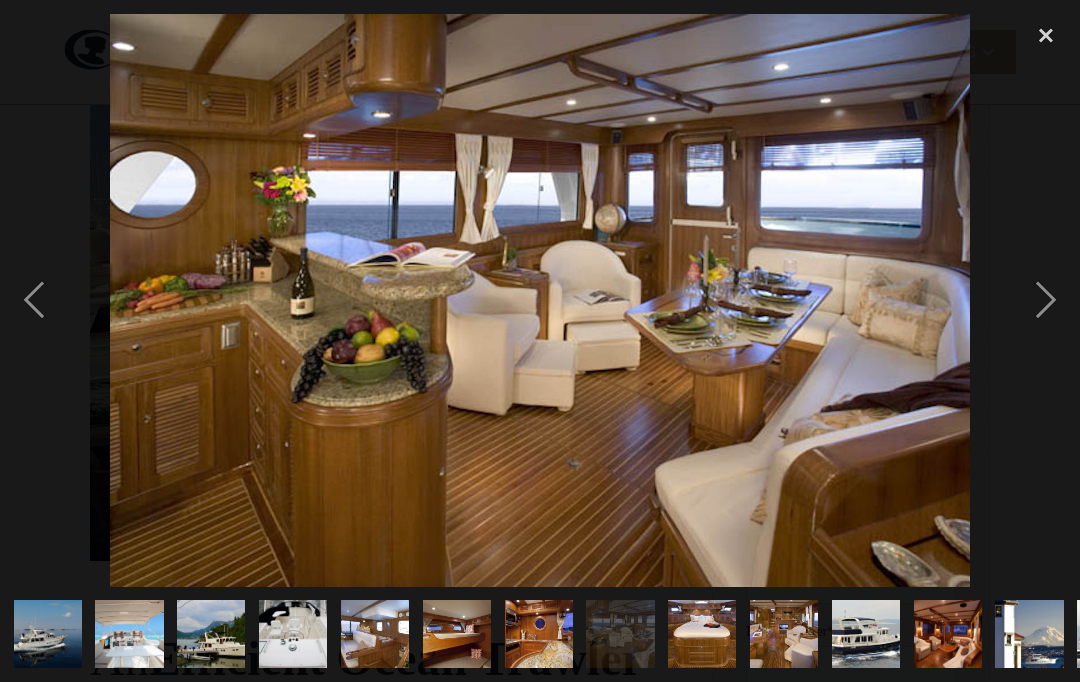 click at bounding box center (34, 300) 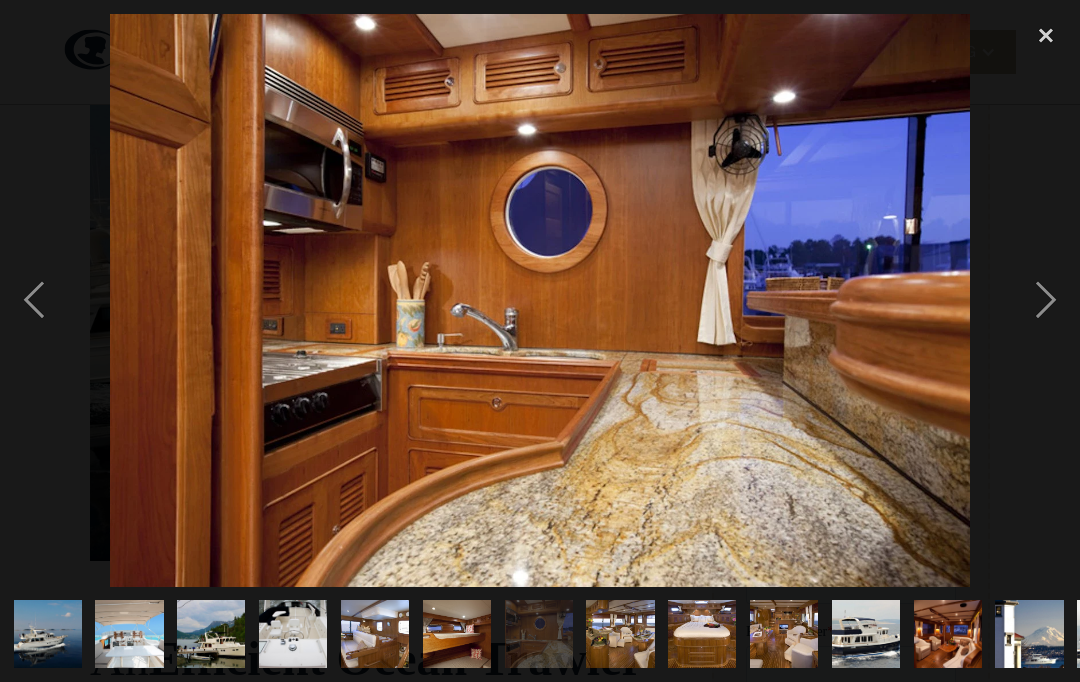 click at bounding box center [1046, 300] 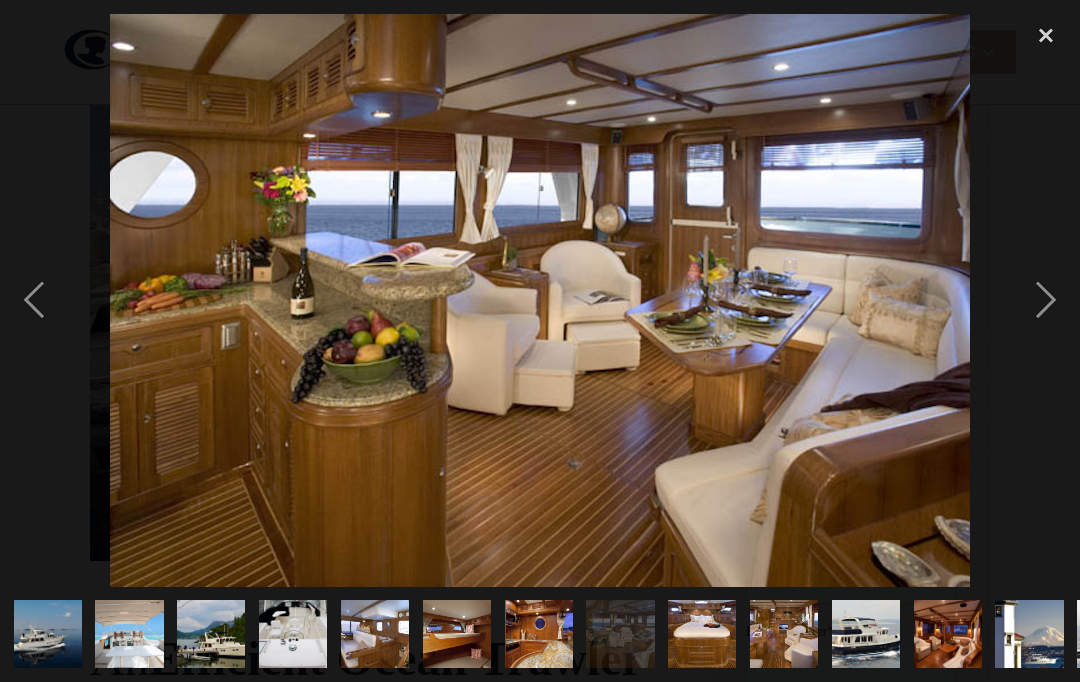 click at bounding box center [1046, 300] 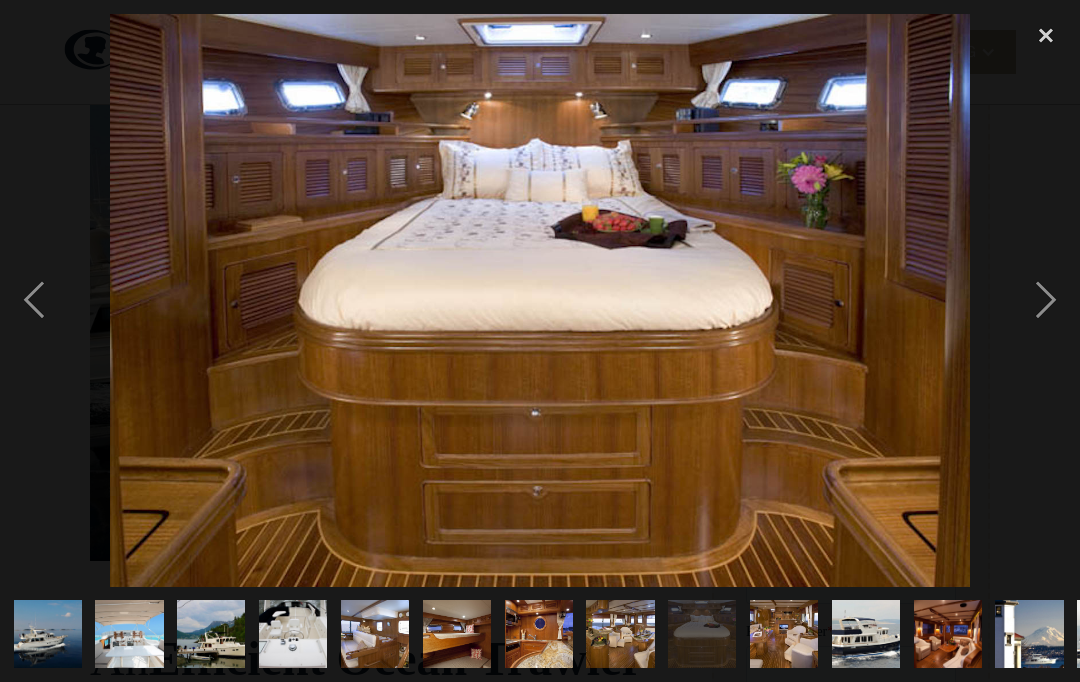 click at bounding box center (1046, 300) 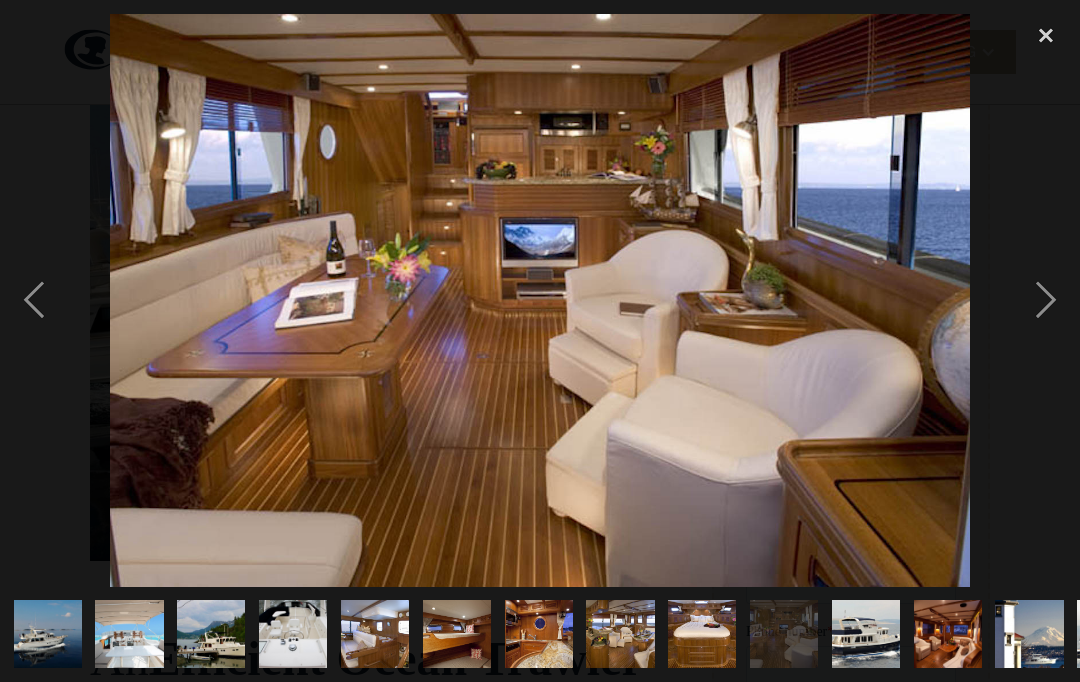 click at bounding box center (1046, 300) 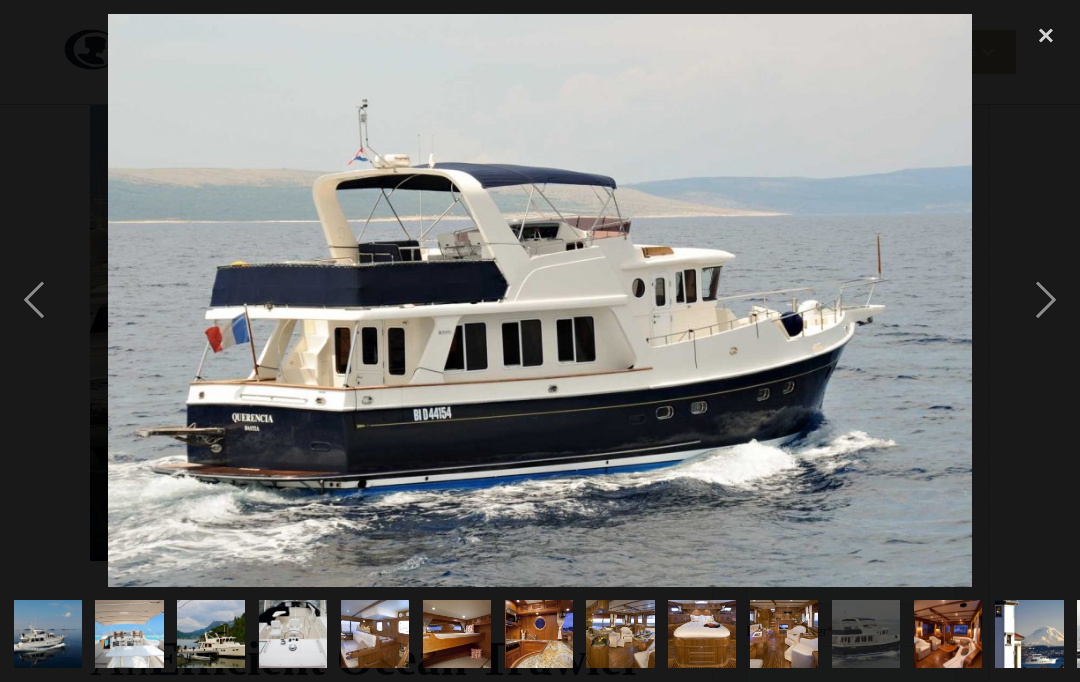 click at bounding box center (1046, 300) 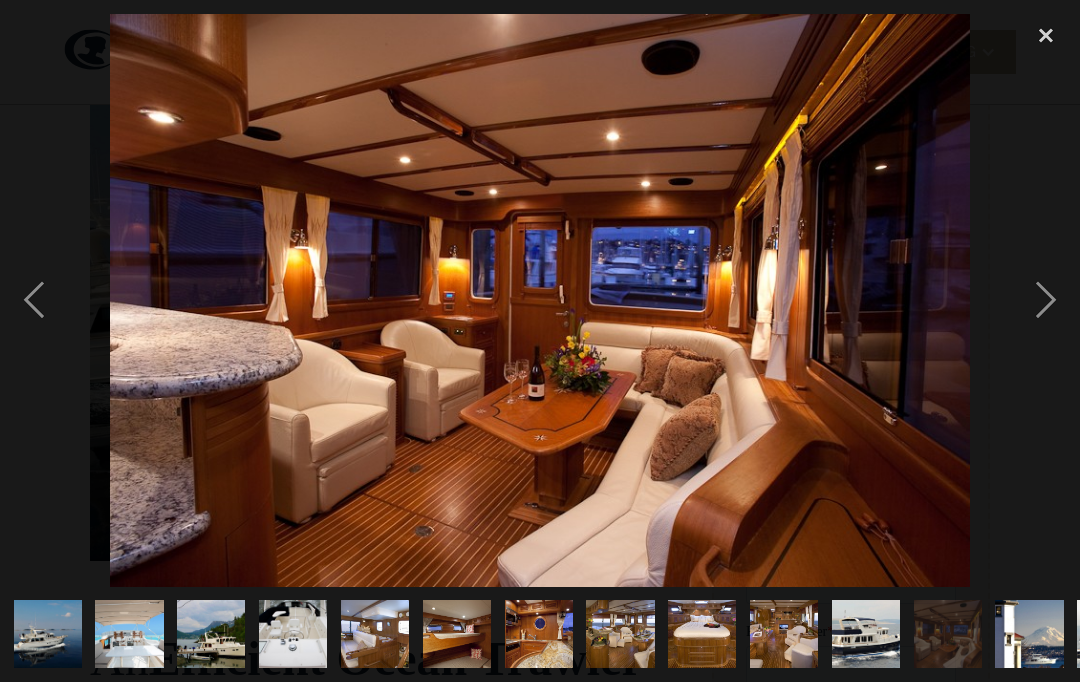 click at bounding box center (1046, 300) 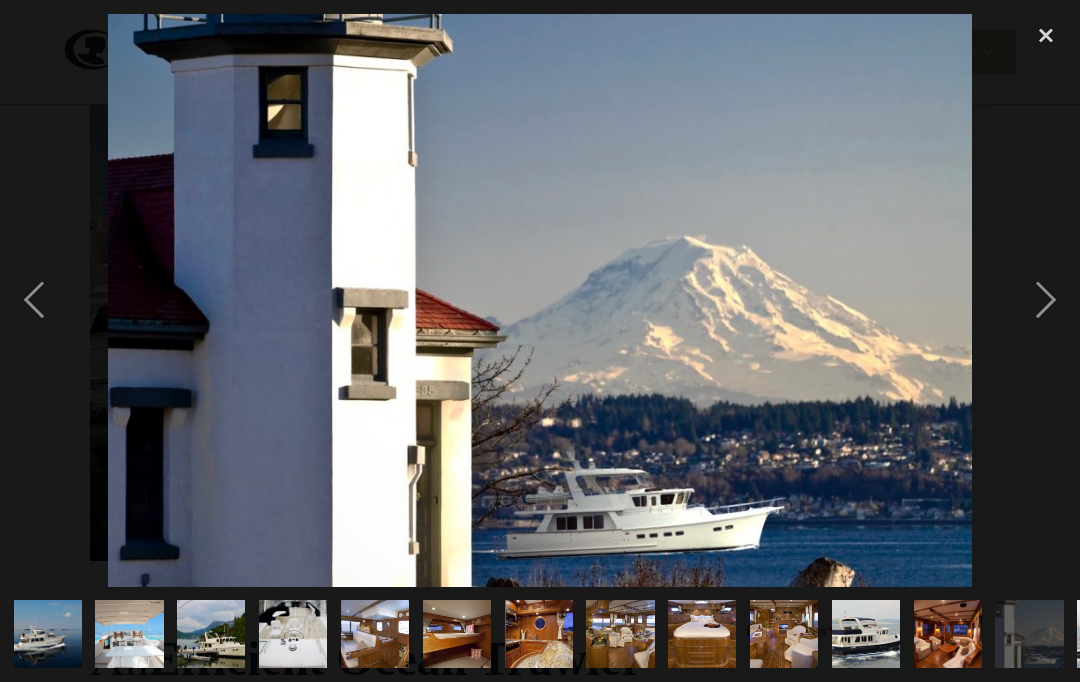 click at bounding box center (1046, 300) 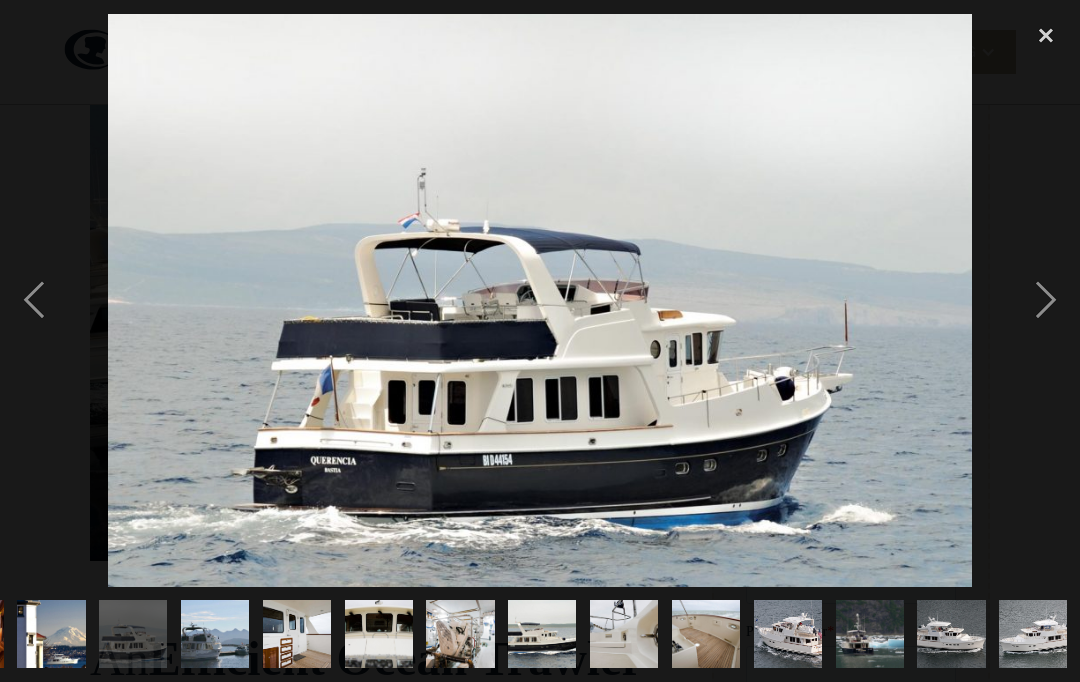 scroll, scrollTop: 0, scrollLeft: 979, axis: horizontal 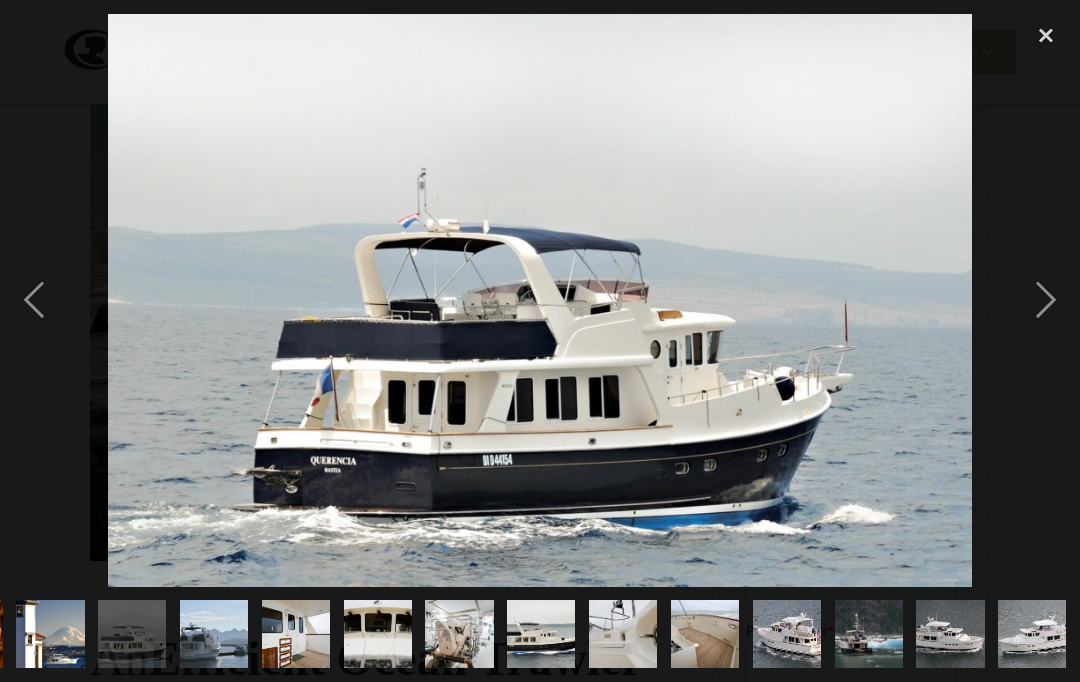 click at bounding box center (1046, 300) 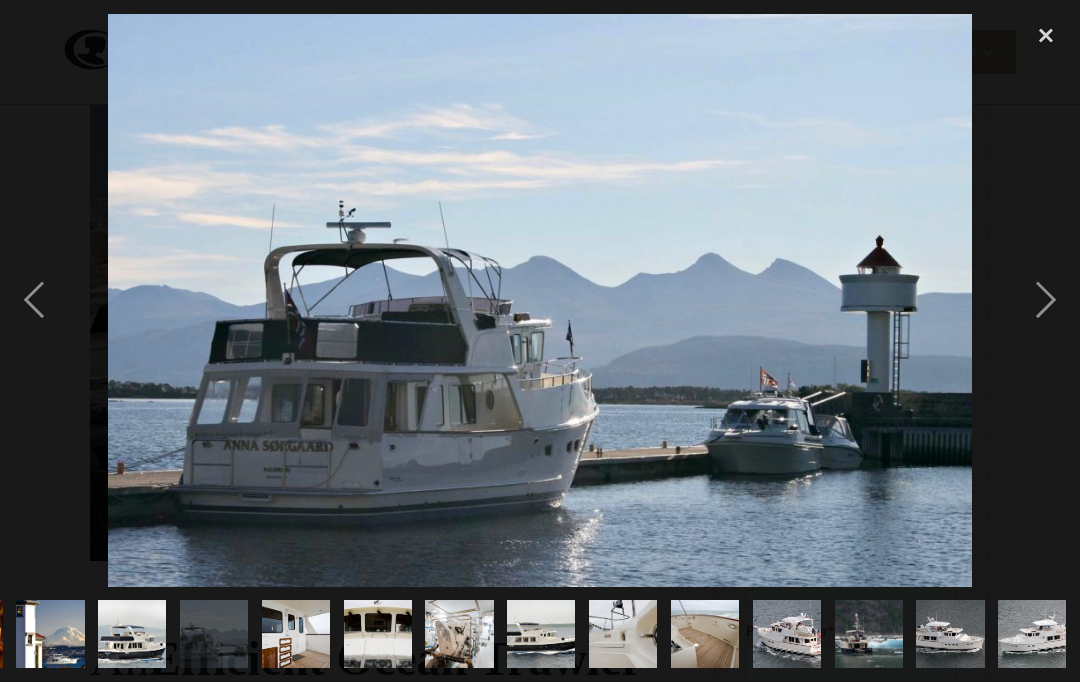 click at bounding box center [1046, 300] 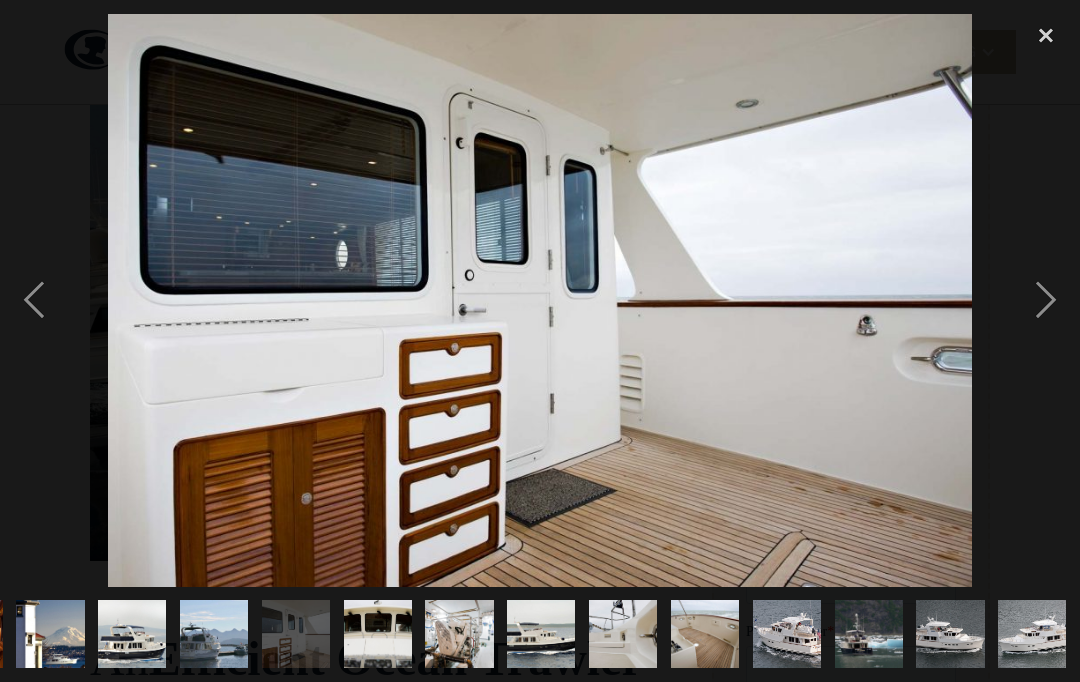 click at bounding box center (1046, 300) 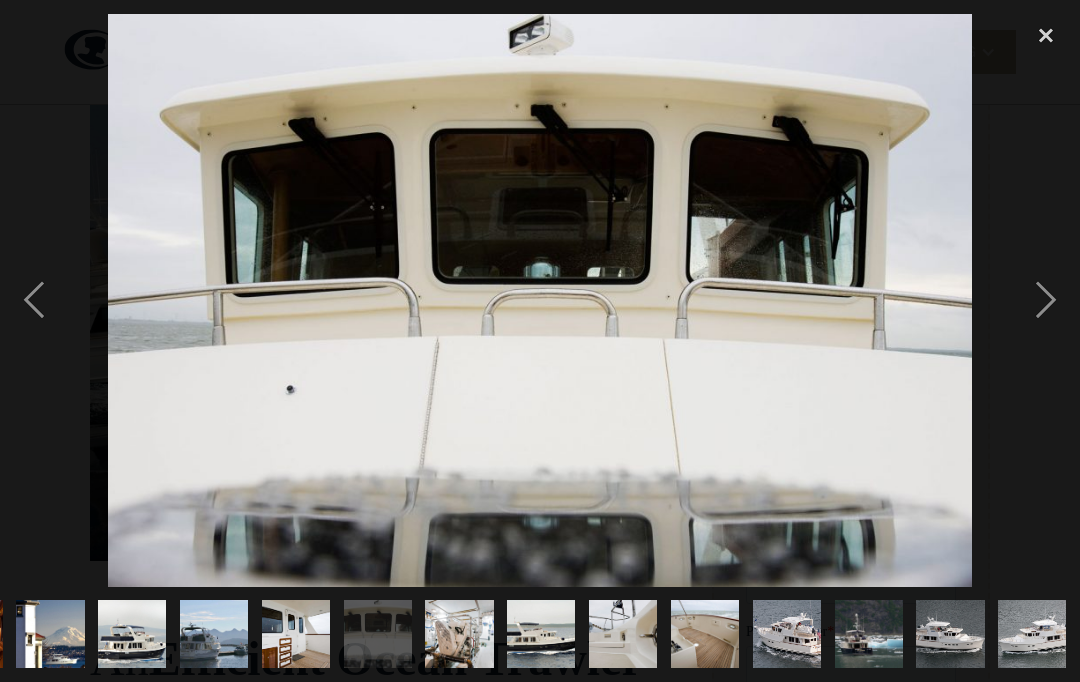 click at bounding box center [1046, 300] 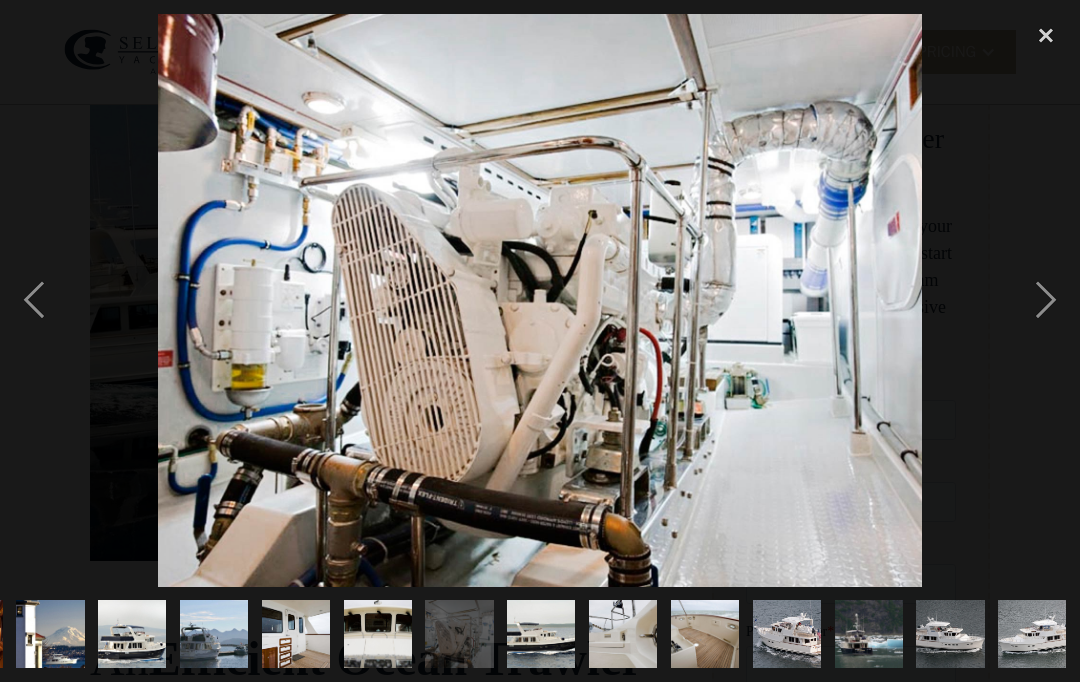 click at bounding box center [1046, 300] 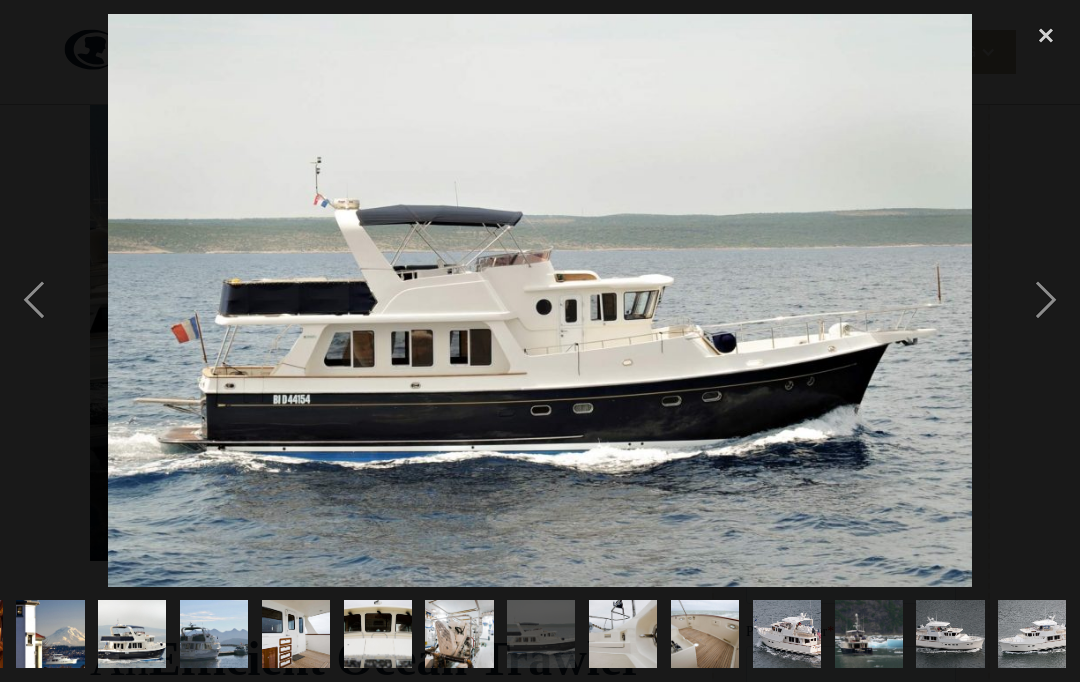 click at bounding box center [1046, 300] 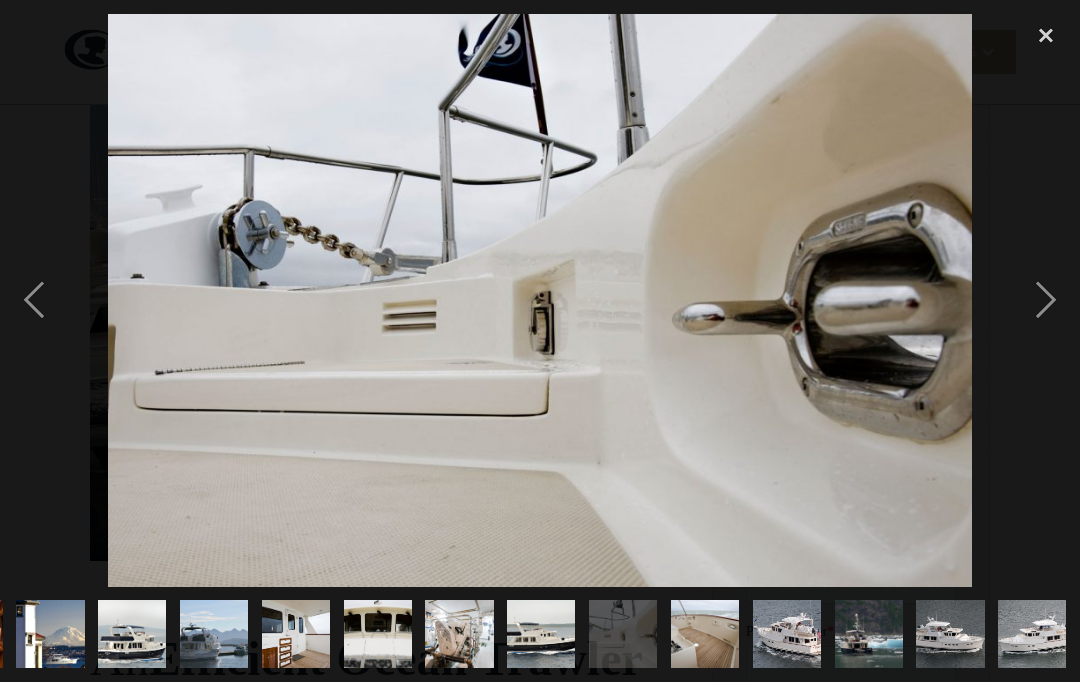 click at bounding box center (1046, 300) 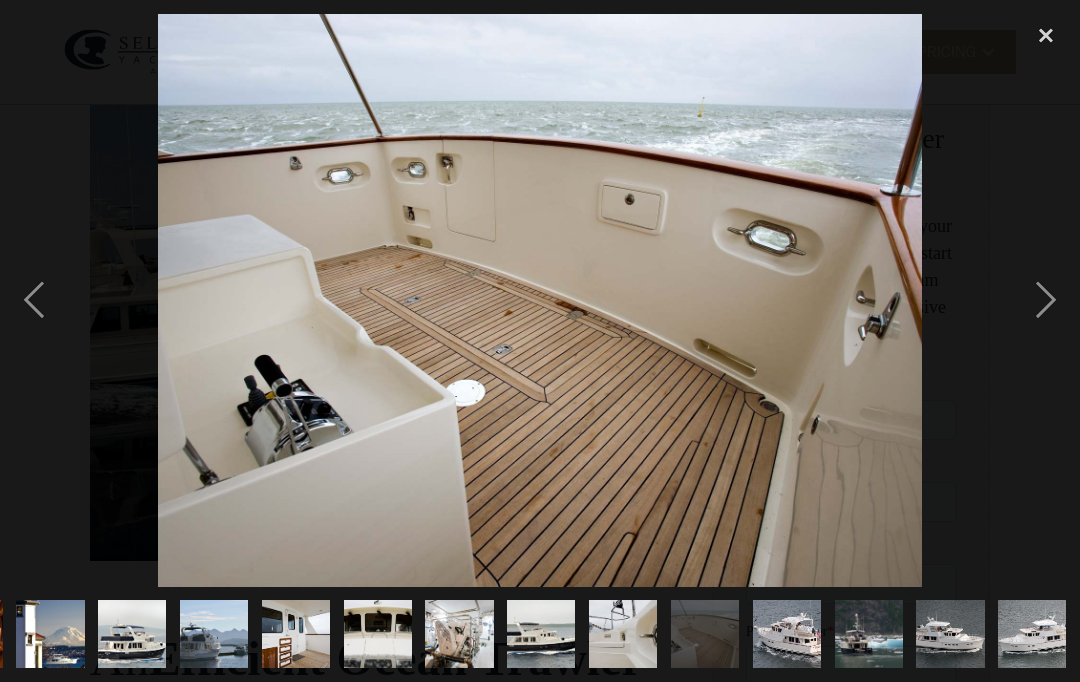 click at bounding box center (1046, 300) 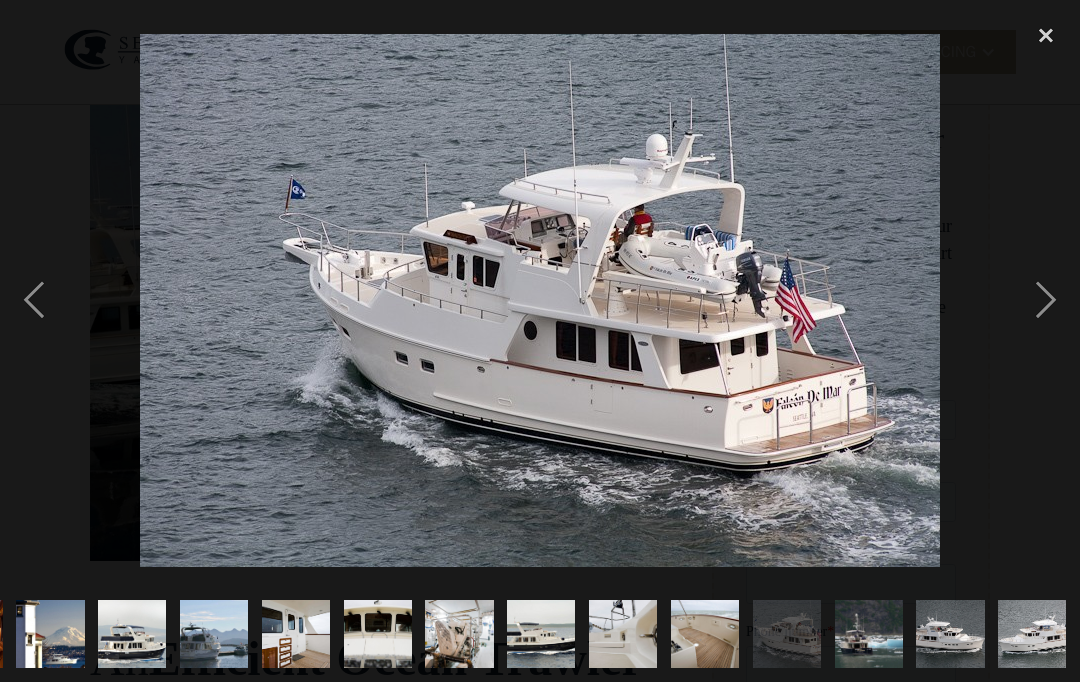 click at bounding box center (1046, 300) 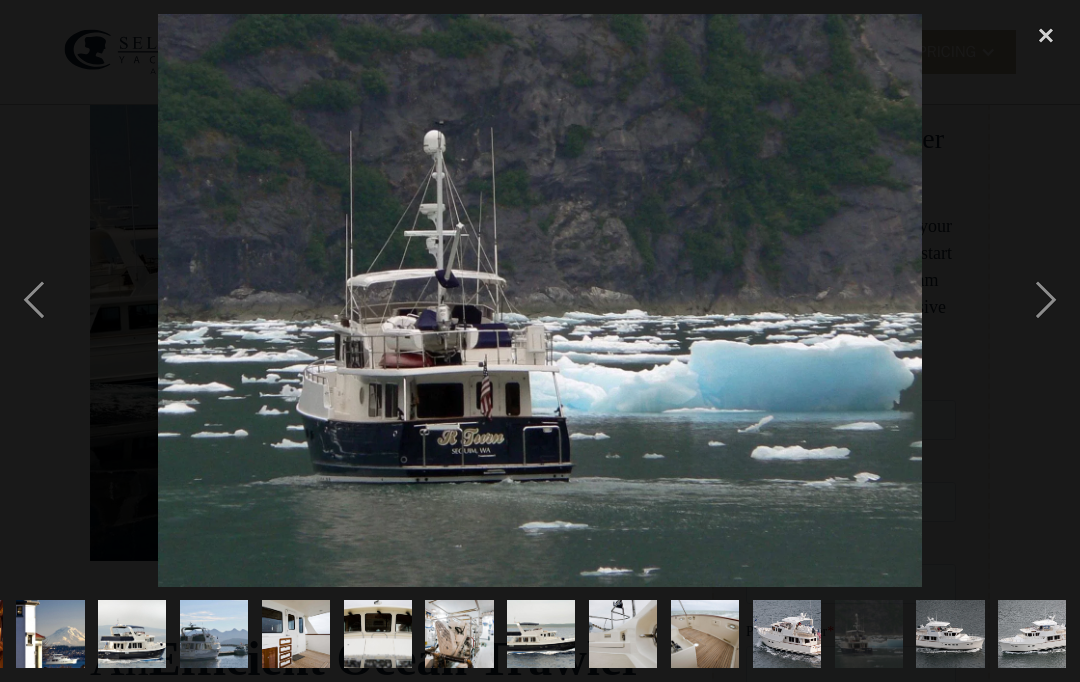 click at bounding box center (1046, 300) 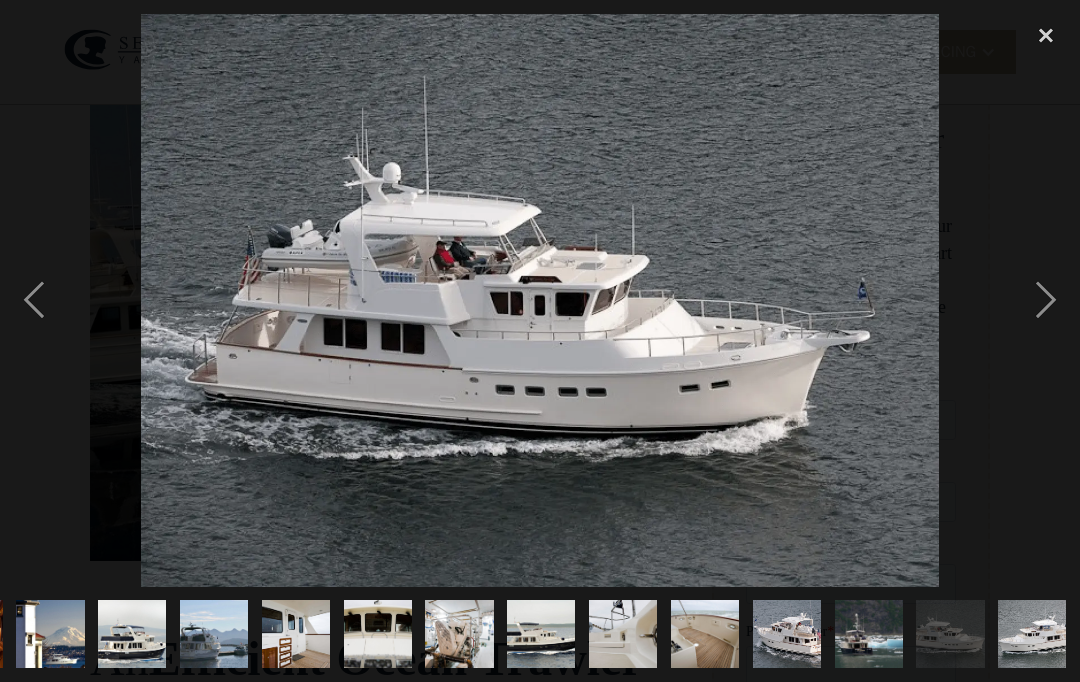click at bounding box center [1046, 300] 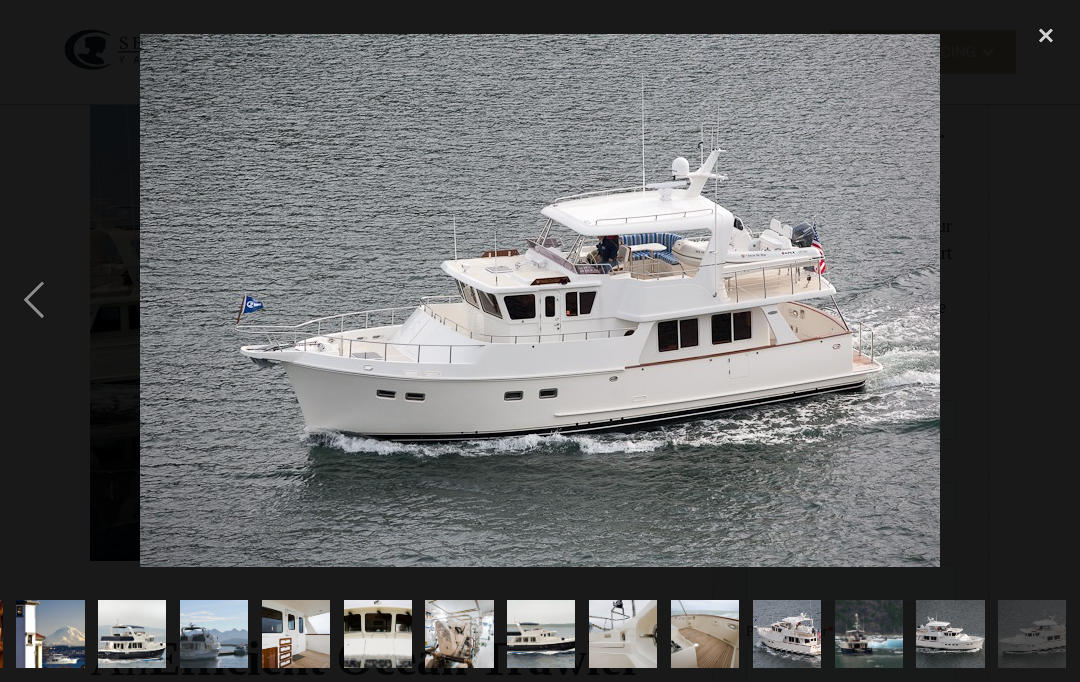 click at bounding box center [34, 300] 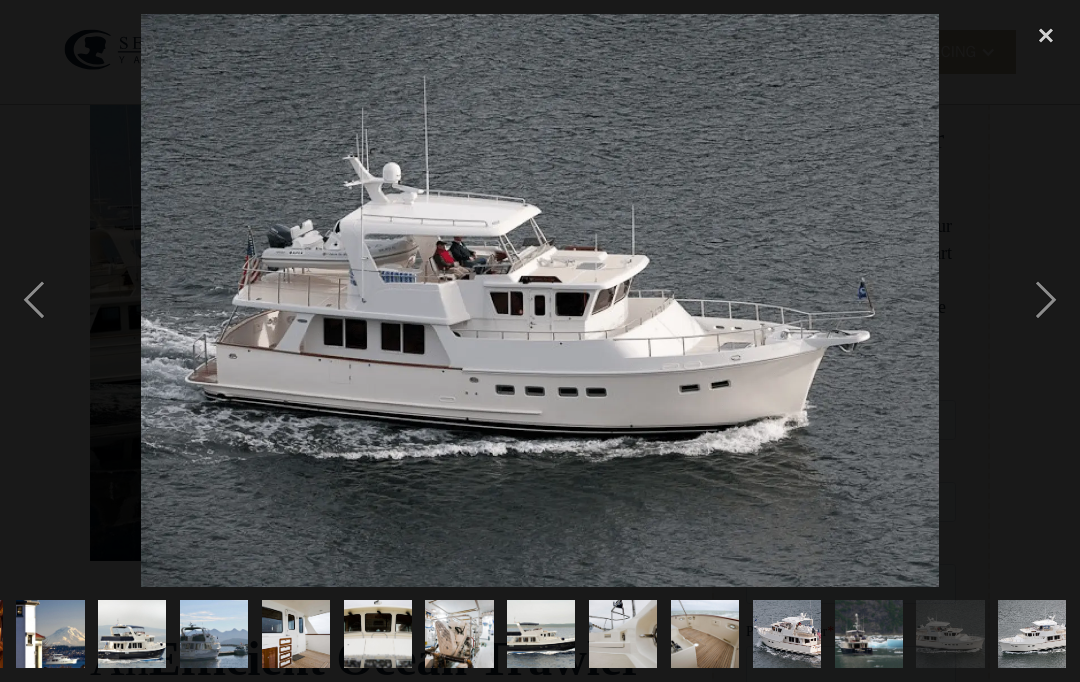 click at bounding box center [34, 300] 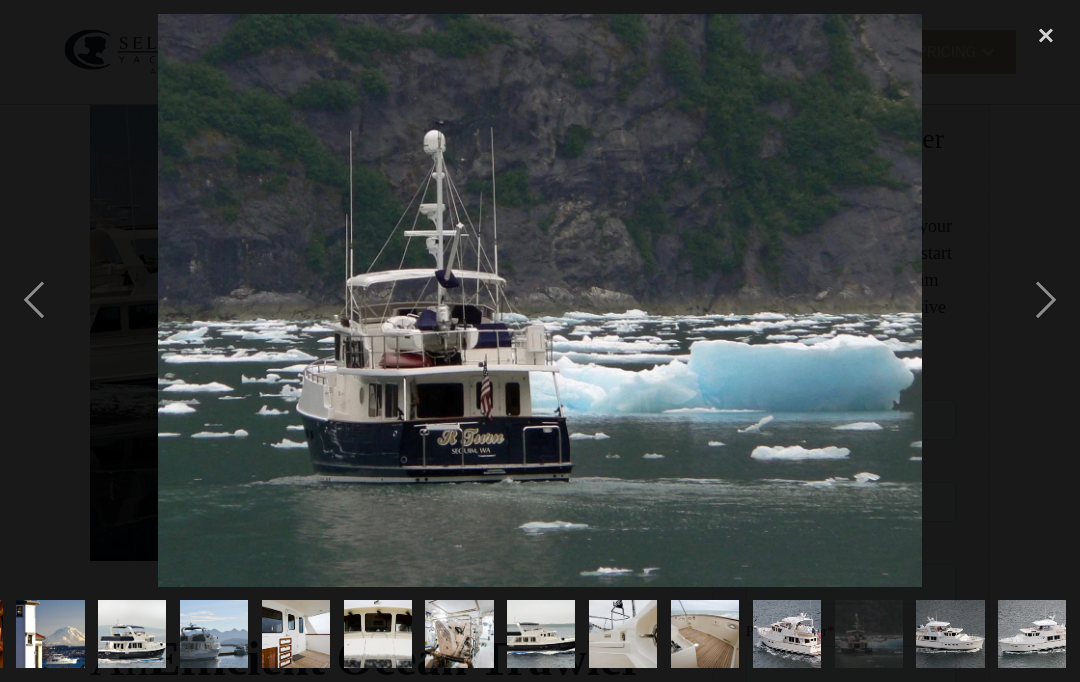 click at bounding box center (1046, 300) 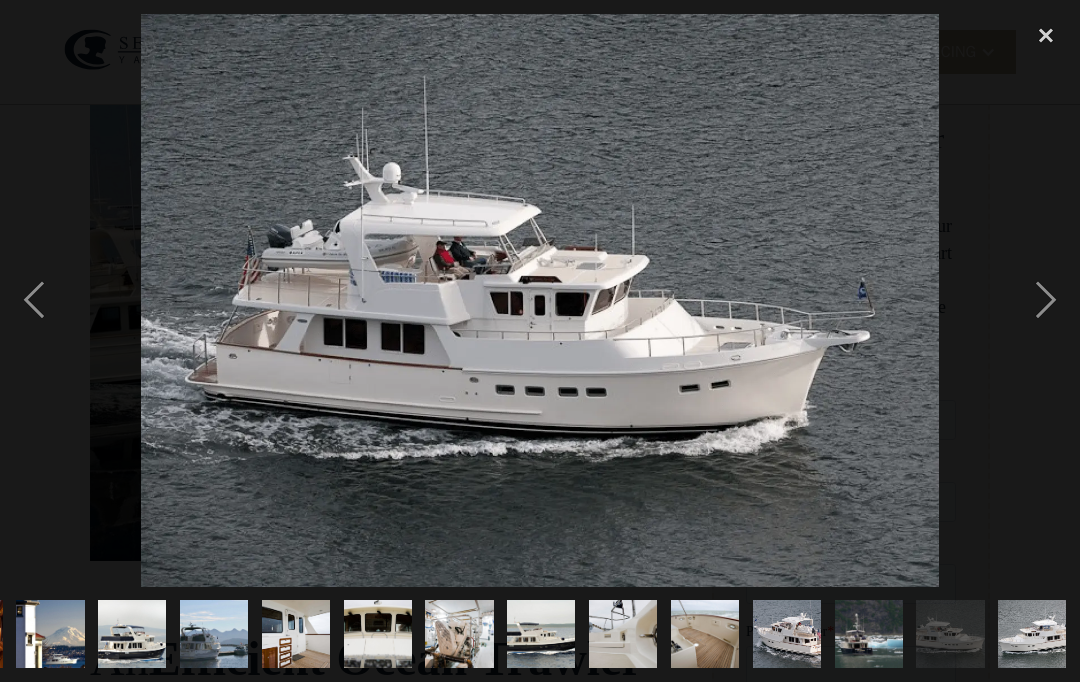 click at bounding box center [1046, 300] 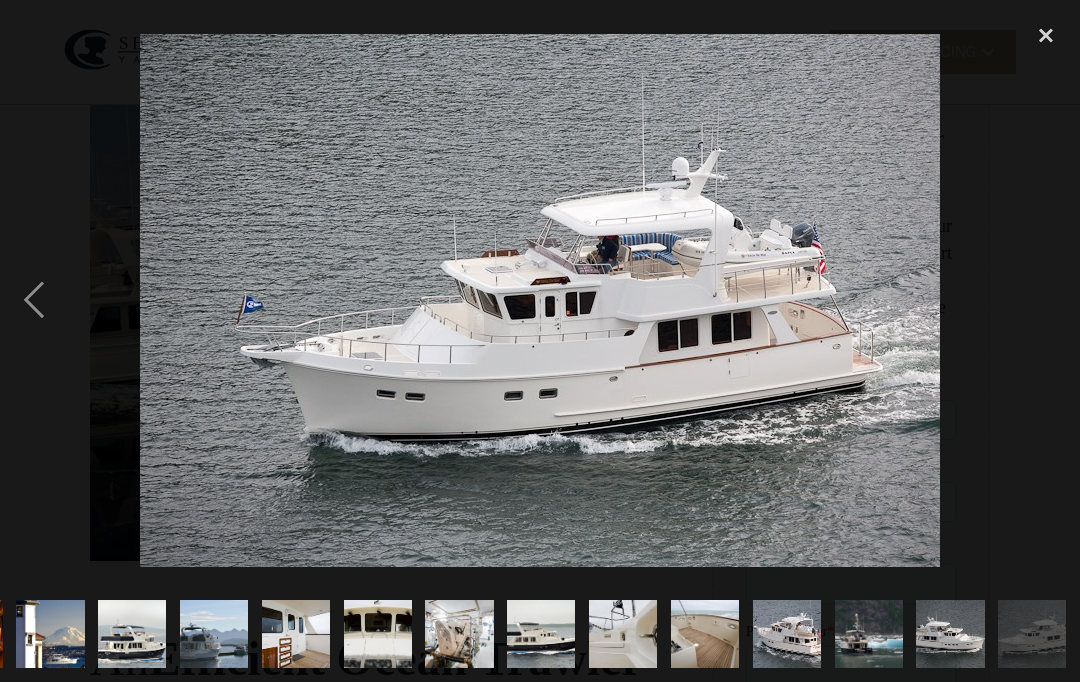 click at bounding box center [1046, 300] 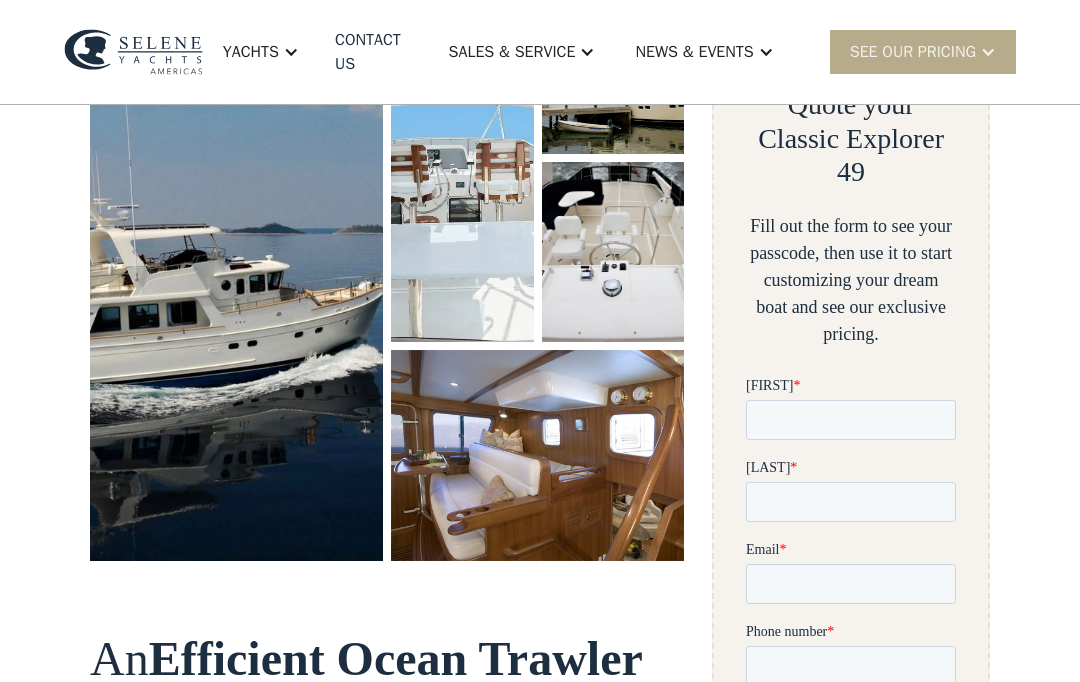 scroll, scrollTop: 0, scrollLeft: 0, axis: both 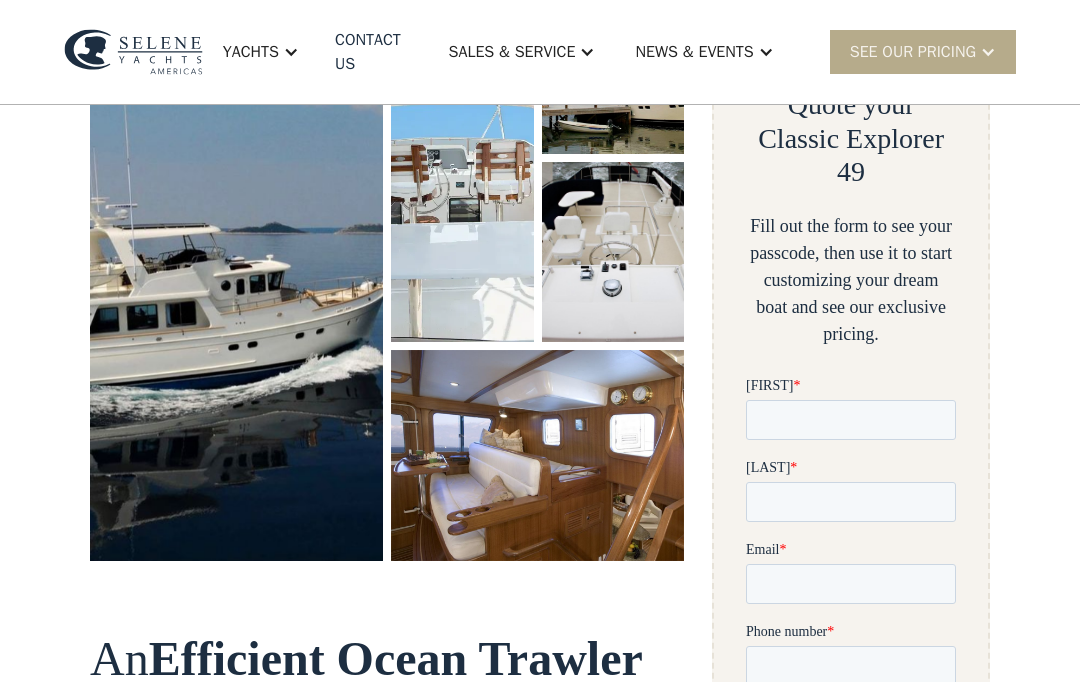 click at bounding box center [237, 267] 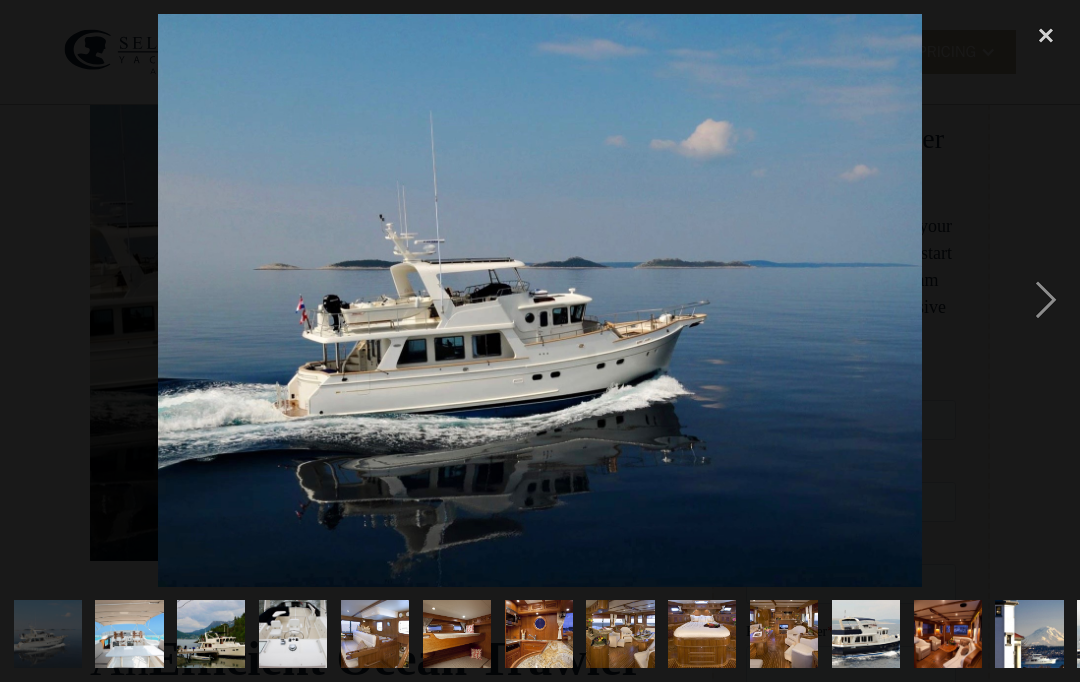 click at bounding box center [1046, 300] 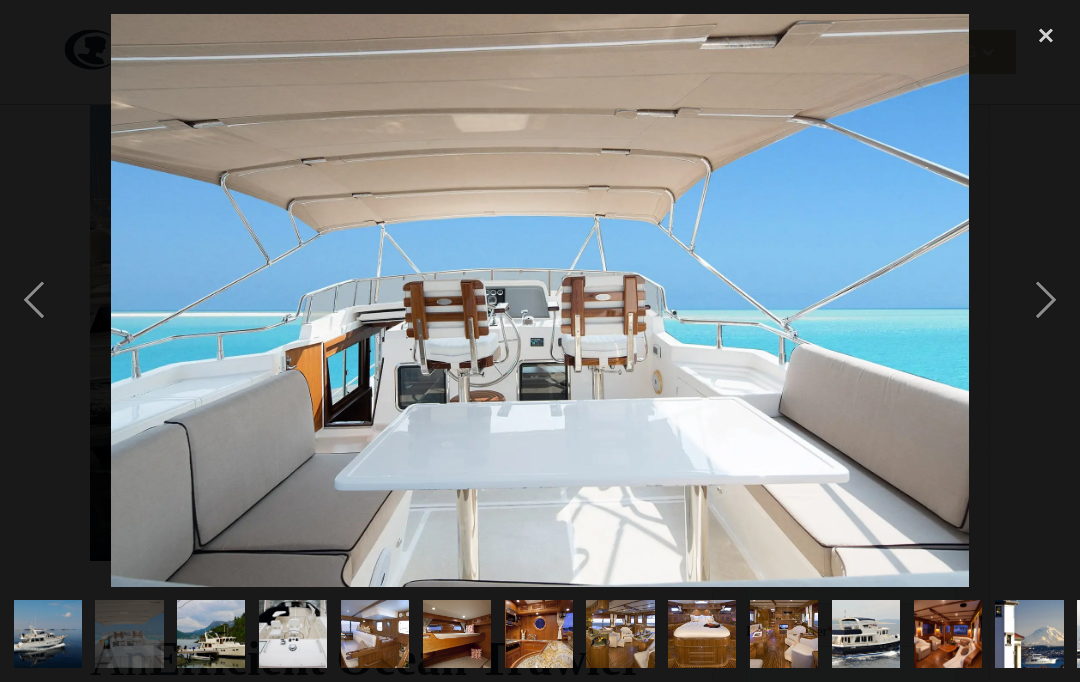 click at bounding box center [1046, 300] 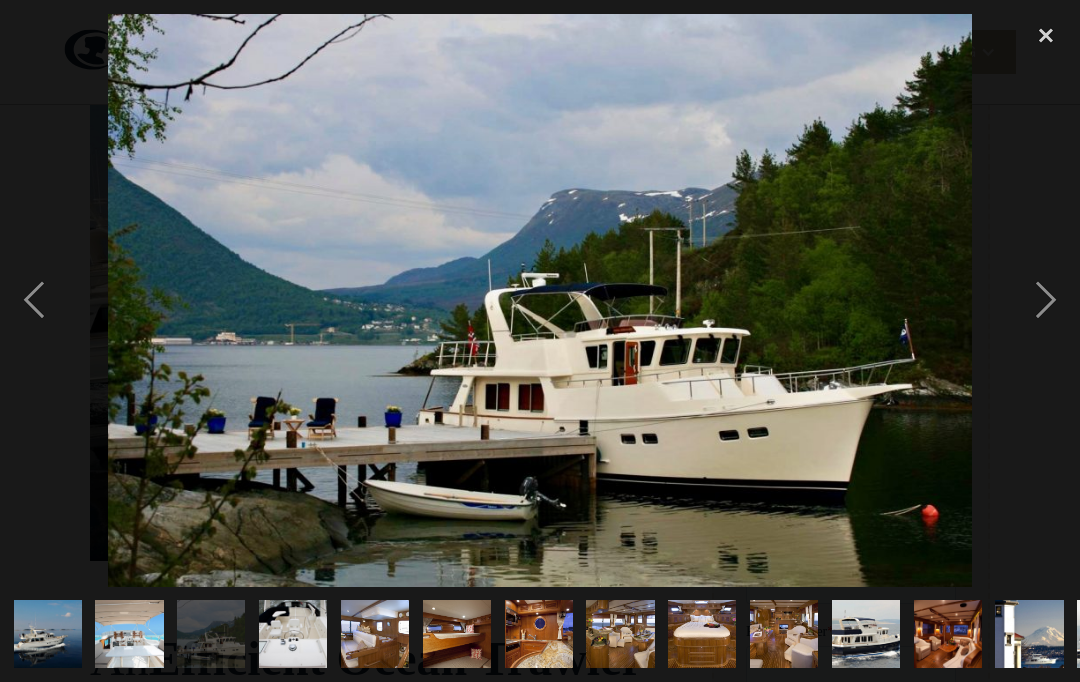 click at bounding box center (1046, 300) 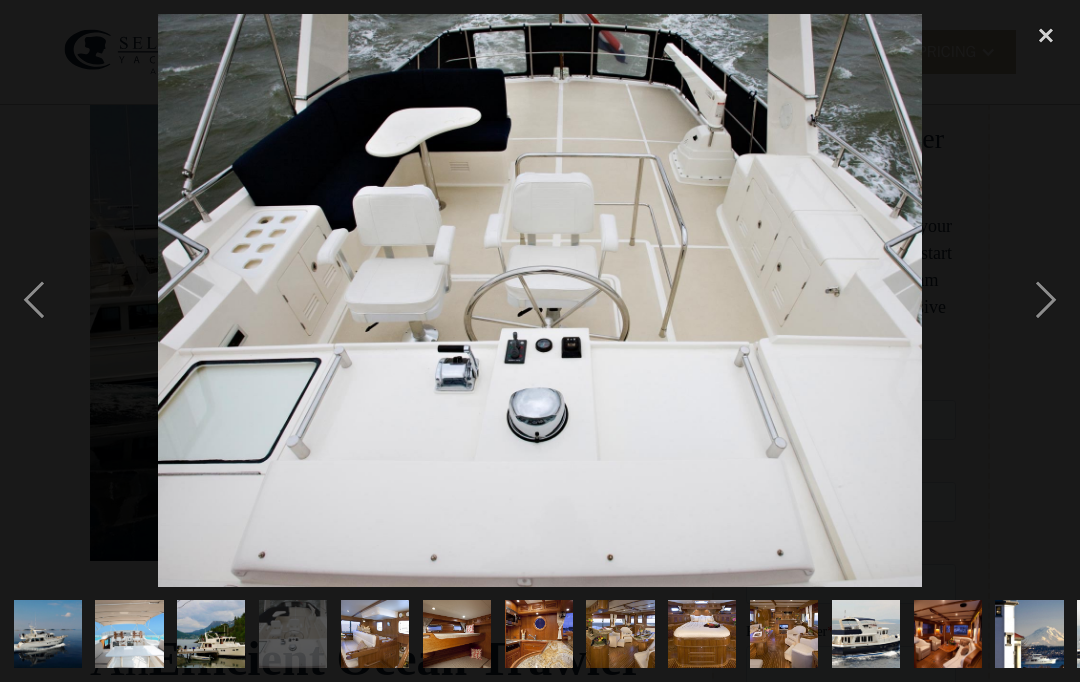 click at bounding box center [1046, 300] 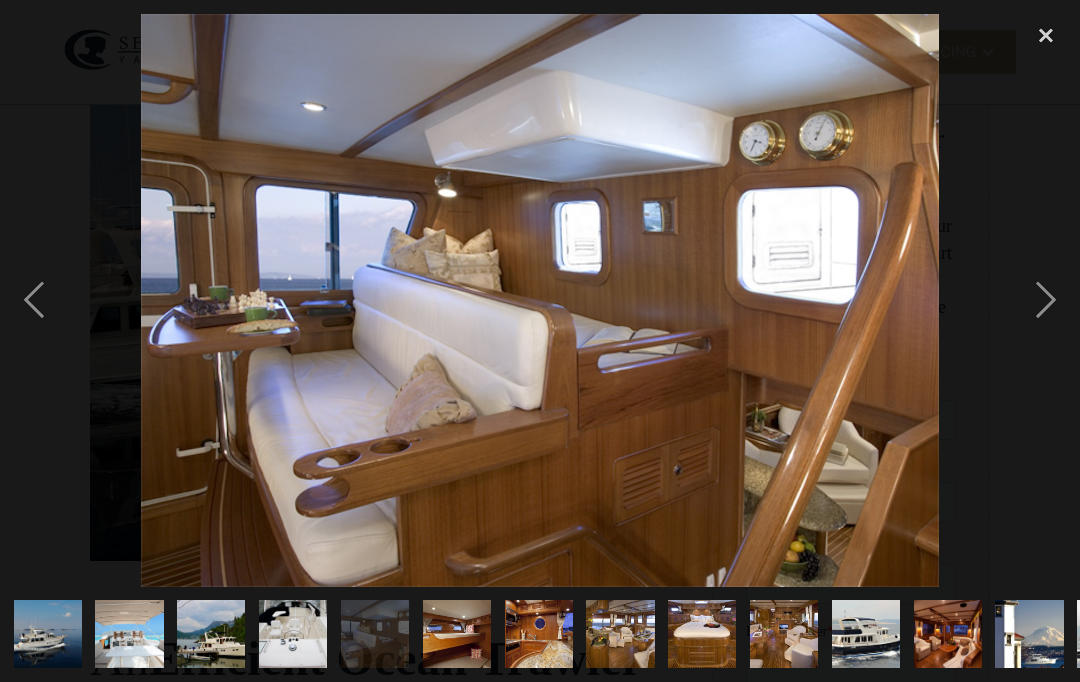 click at bounding box center [1046, 300] 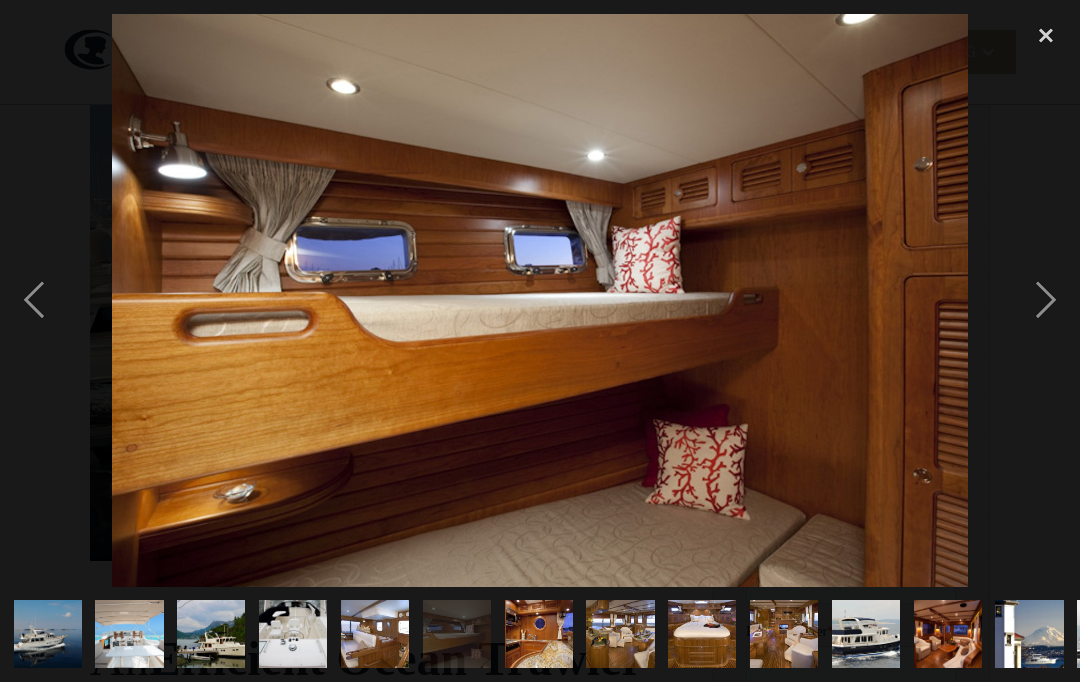 click at bounding box center [1046, 300] 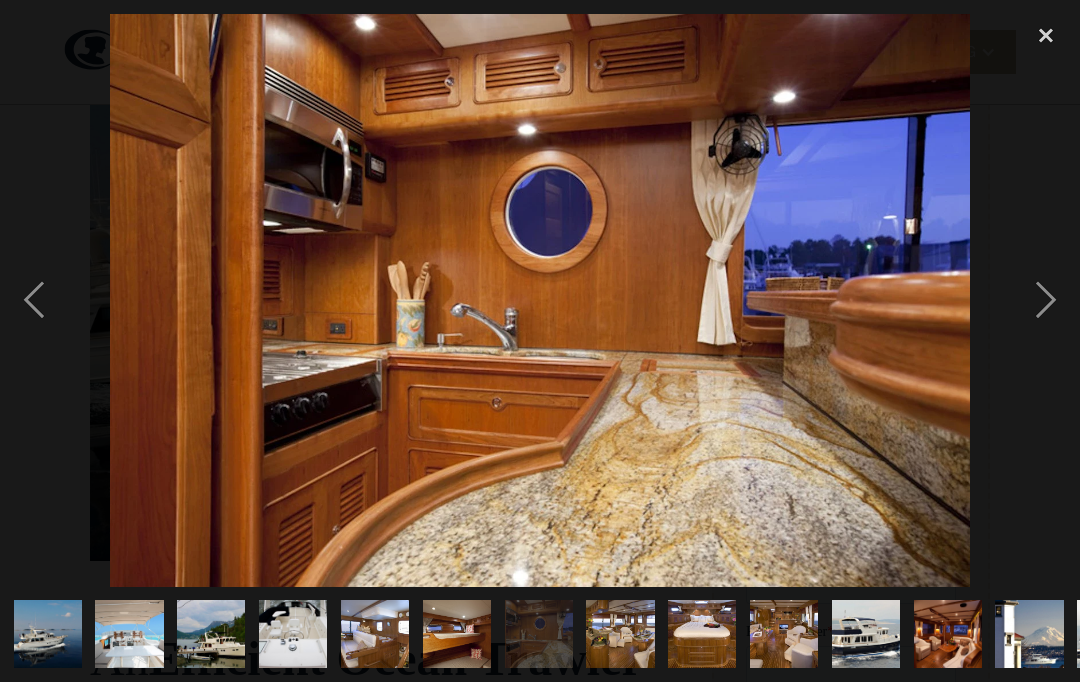 click at bounding box center (1046, 300) 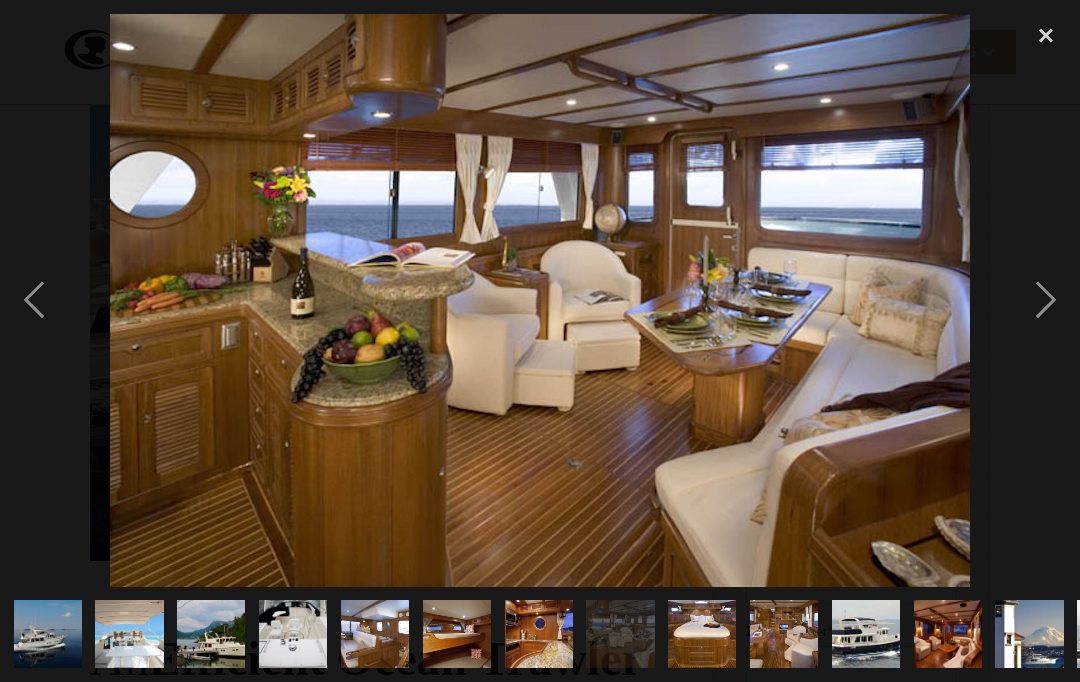 click at bounding box center [1046, 300] 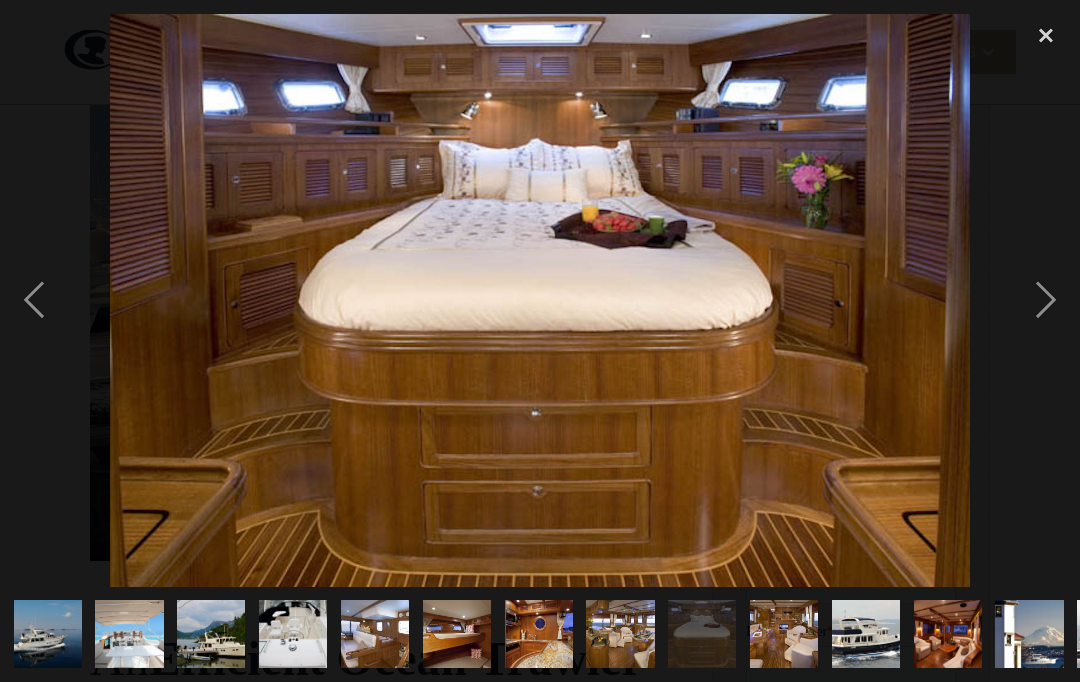 click at bounding box center [1046, 300] 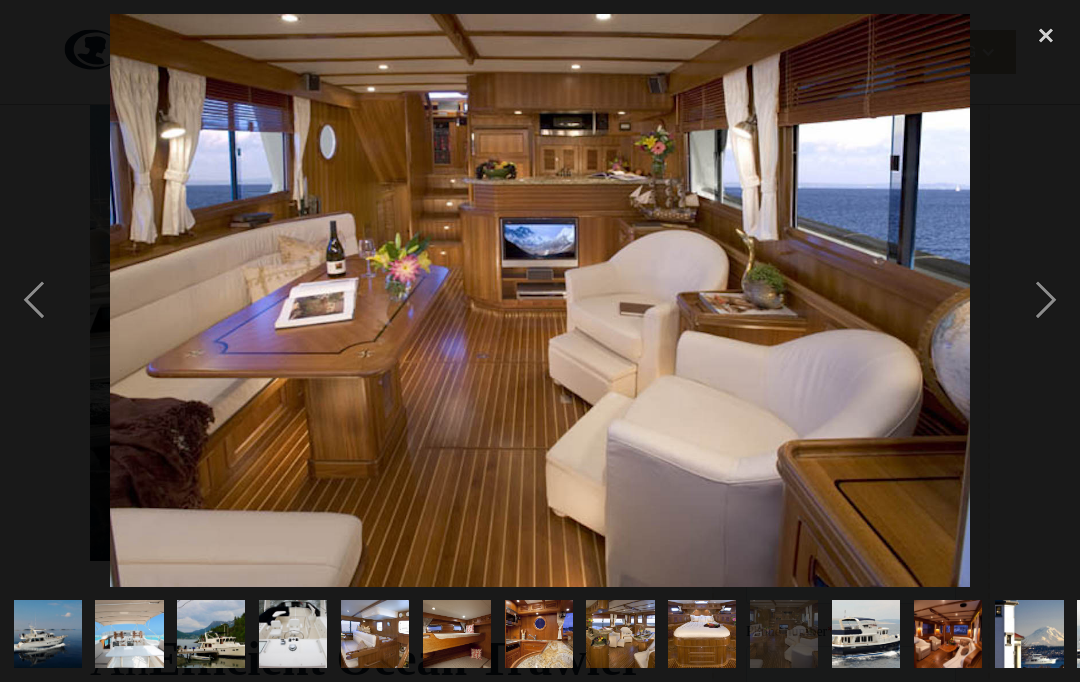 click at bounding box center (1046, 300) 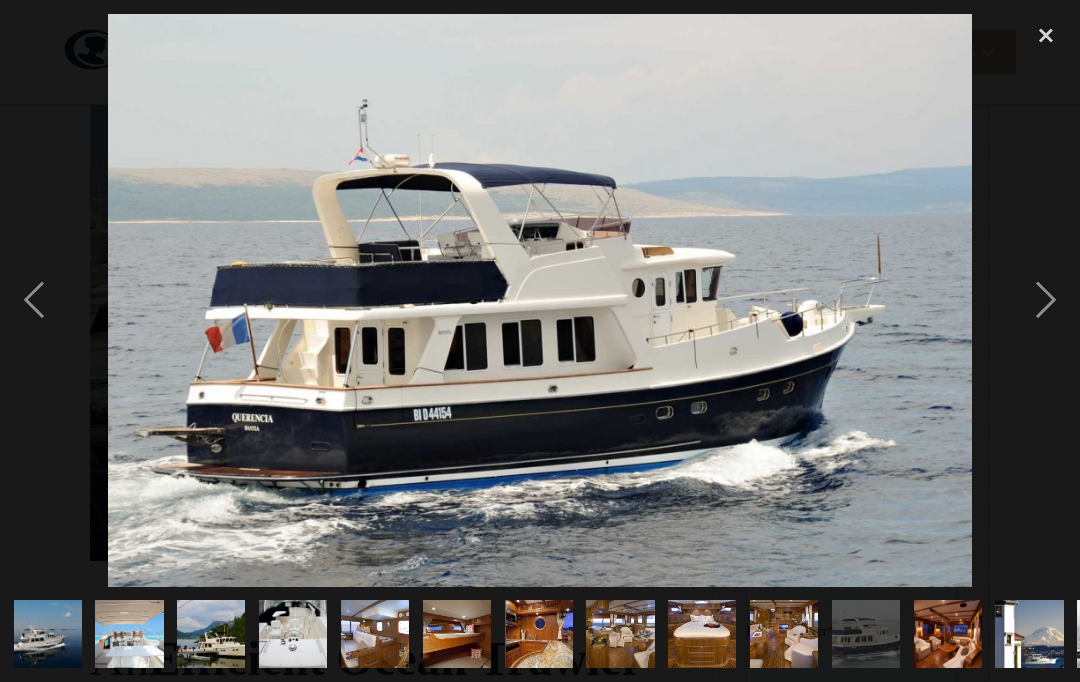 click at bounding box center (1046, 300) 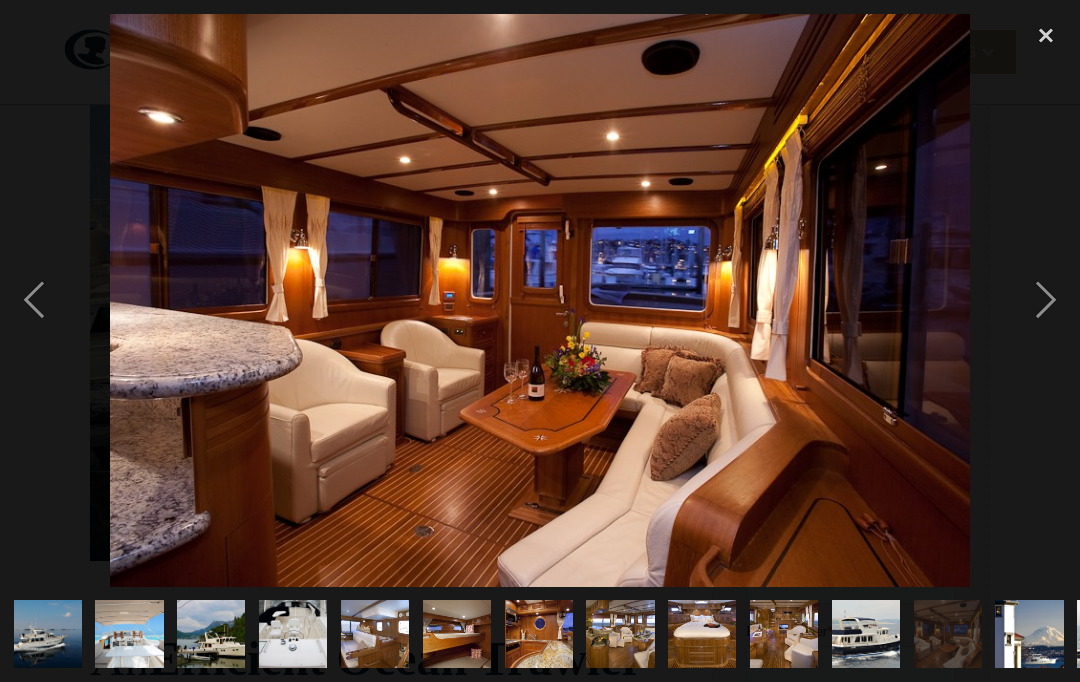 click at bounding box center (1046, 300) 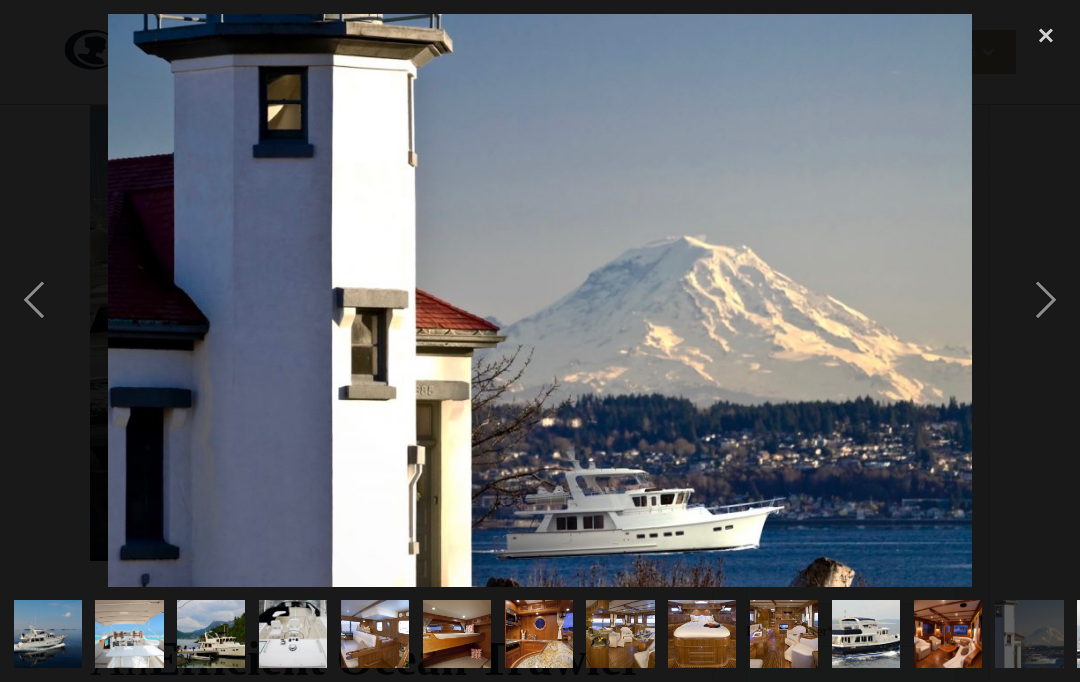 click at bounding box center [1046, 300] 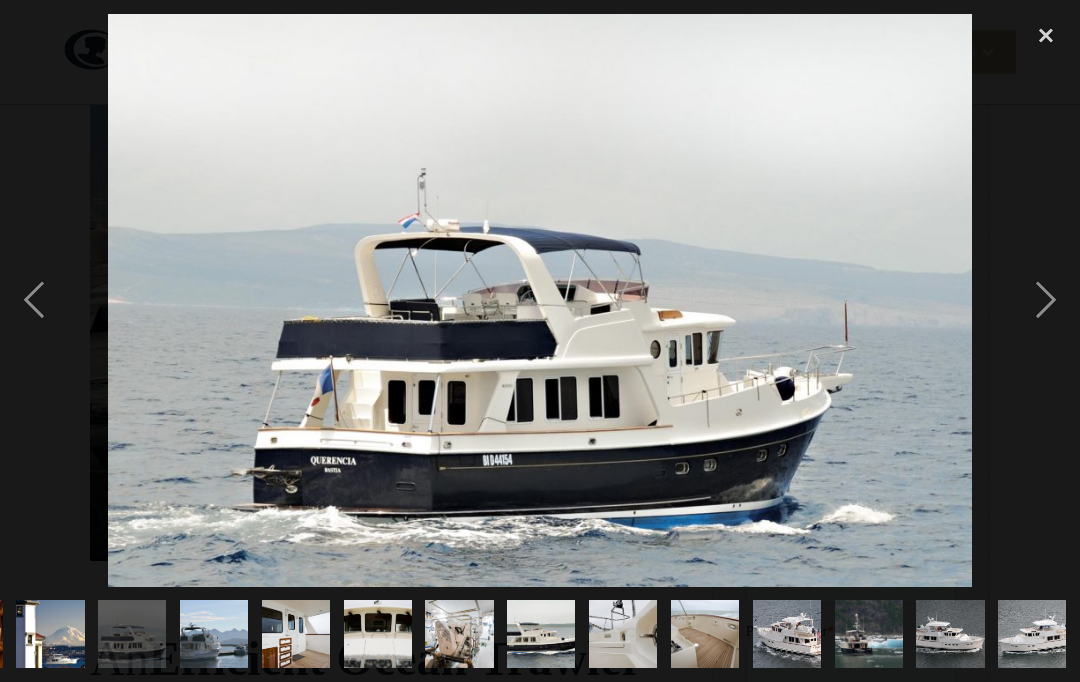 scroll, scrollTop: 0, scrollLeft: 979, axis: horizontal 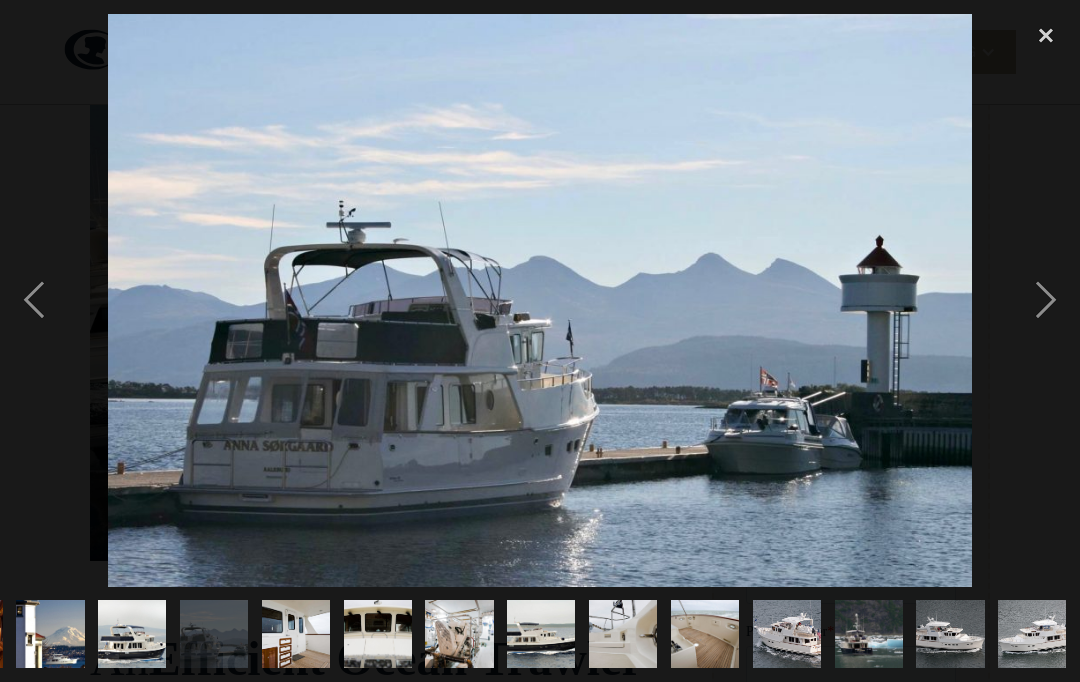 click at bounding box center (1046, 300) 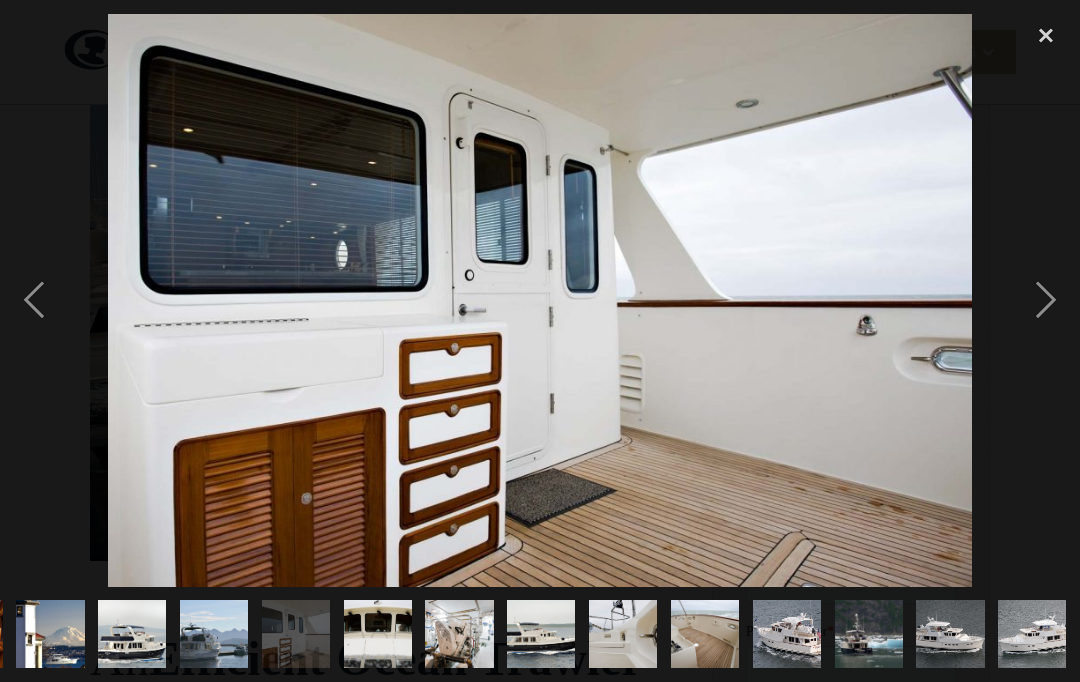 click at bounding box center (1046, 36) 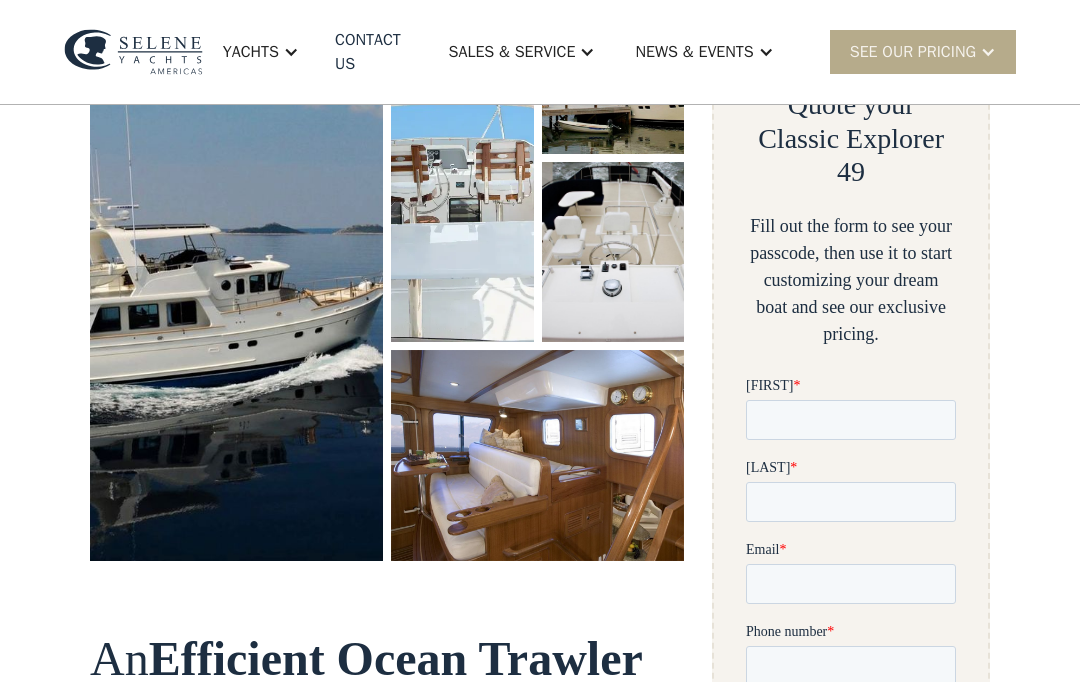 scroll, scrollTop: 0, scrollLeft: 0, axis: both 